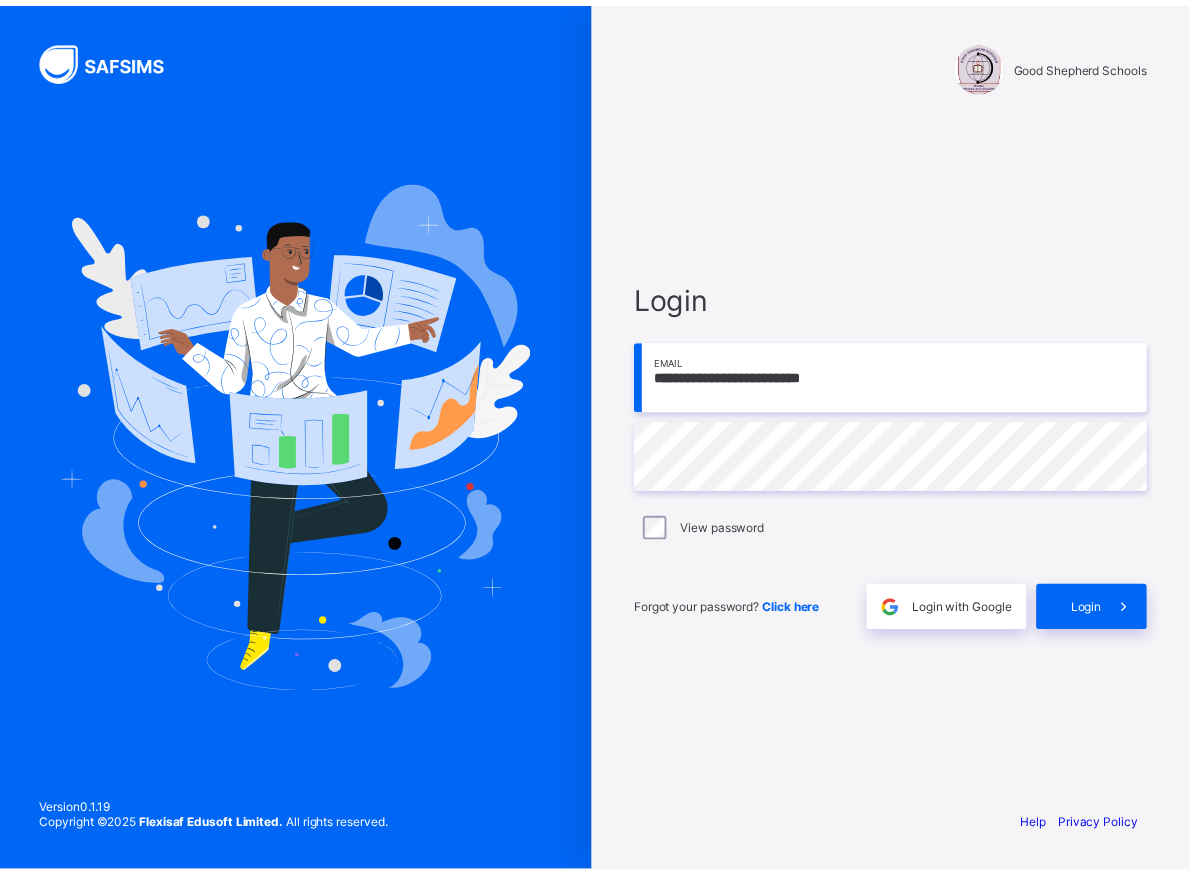 scroll, scrollTop: 0, scrollLeft: 0, axis: both 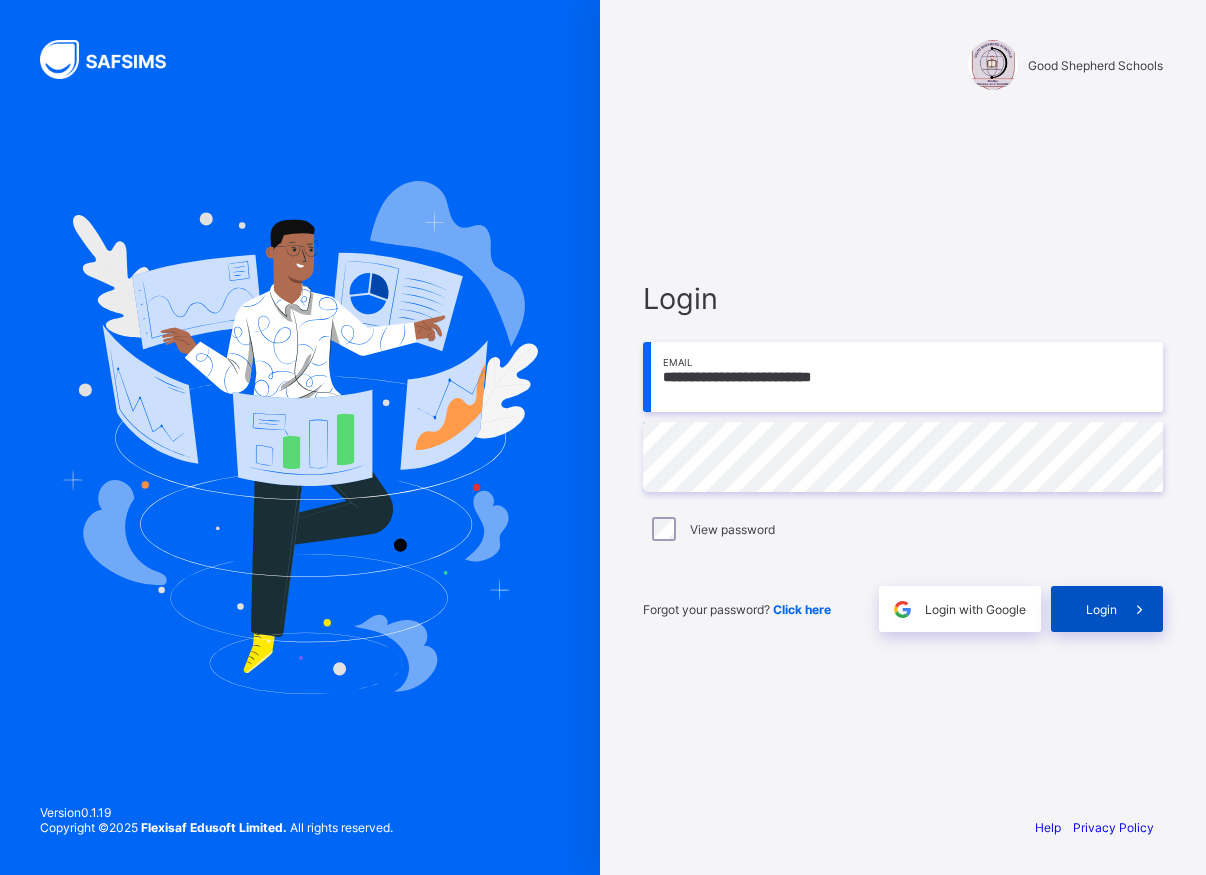 click on "Login" at bounding box center [1101, 609] 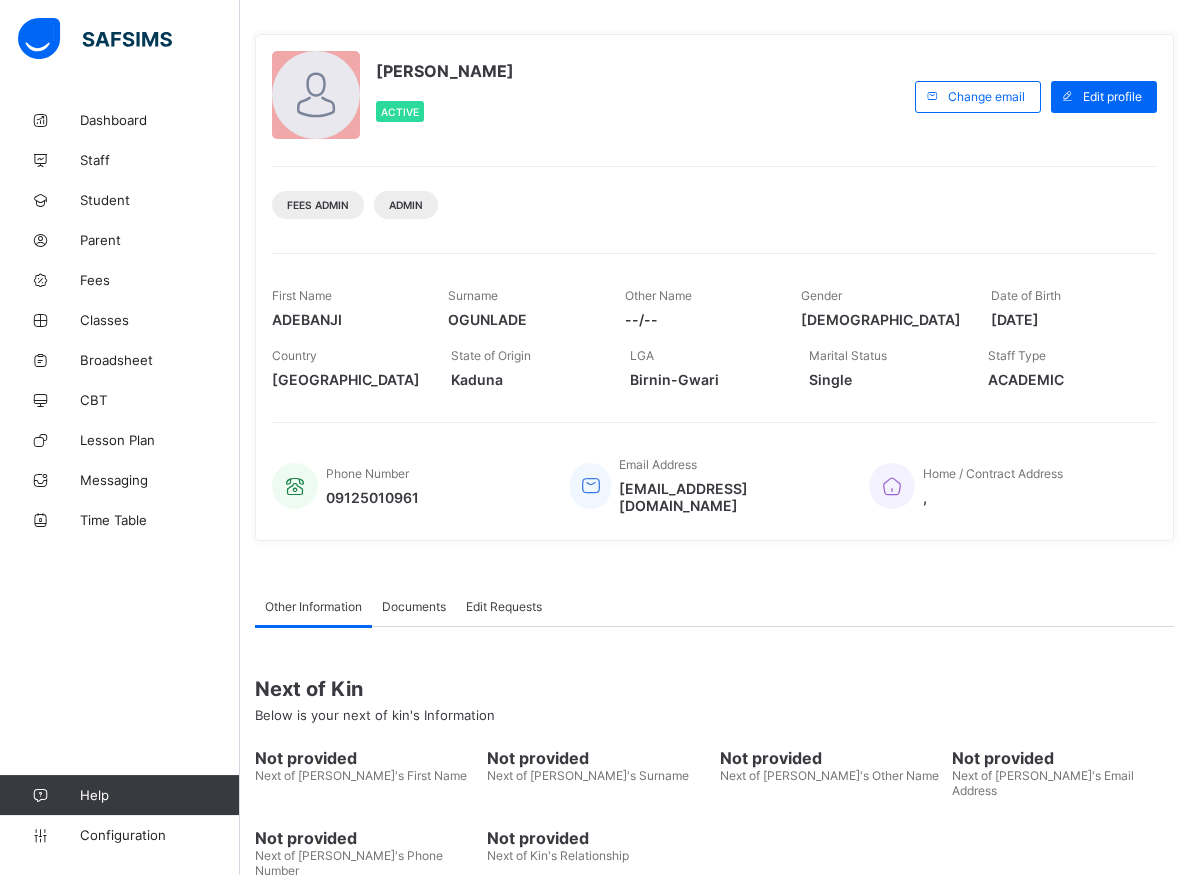 scroll, scrollTop: 0, scrollLeft: 0, axis: both 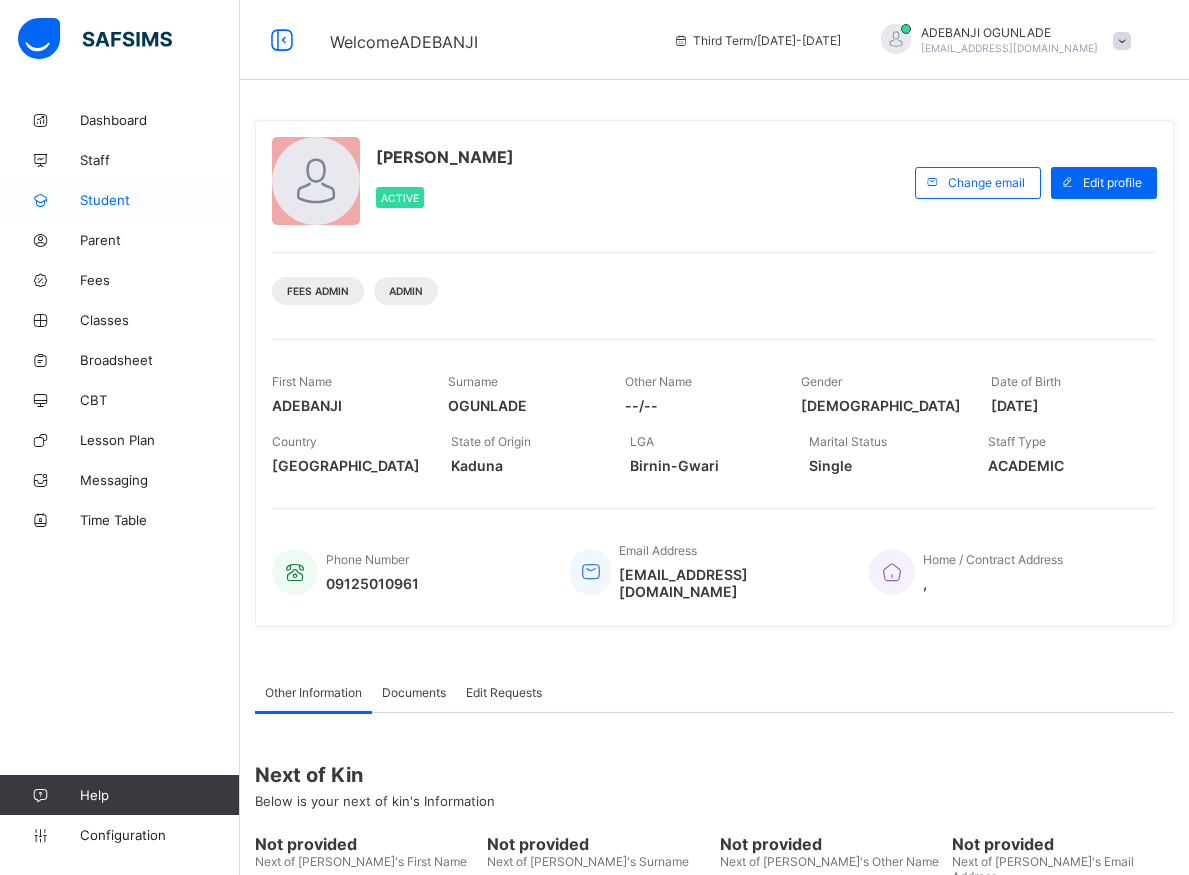 click on "Student" at bounding box center [120, 200] 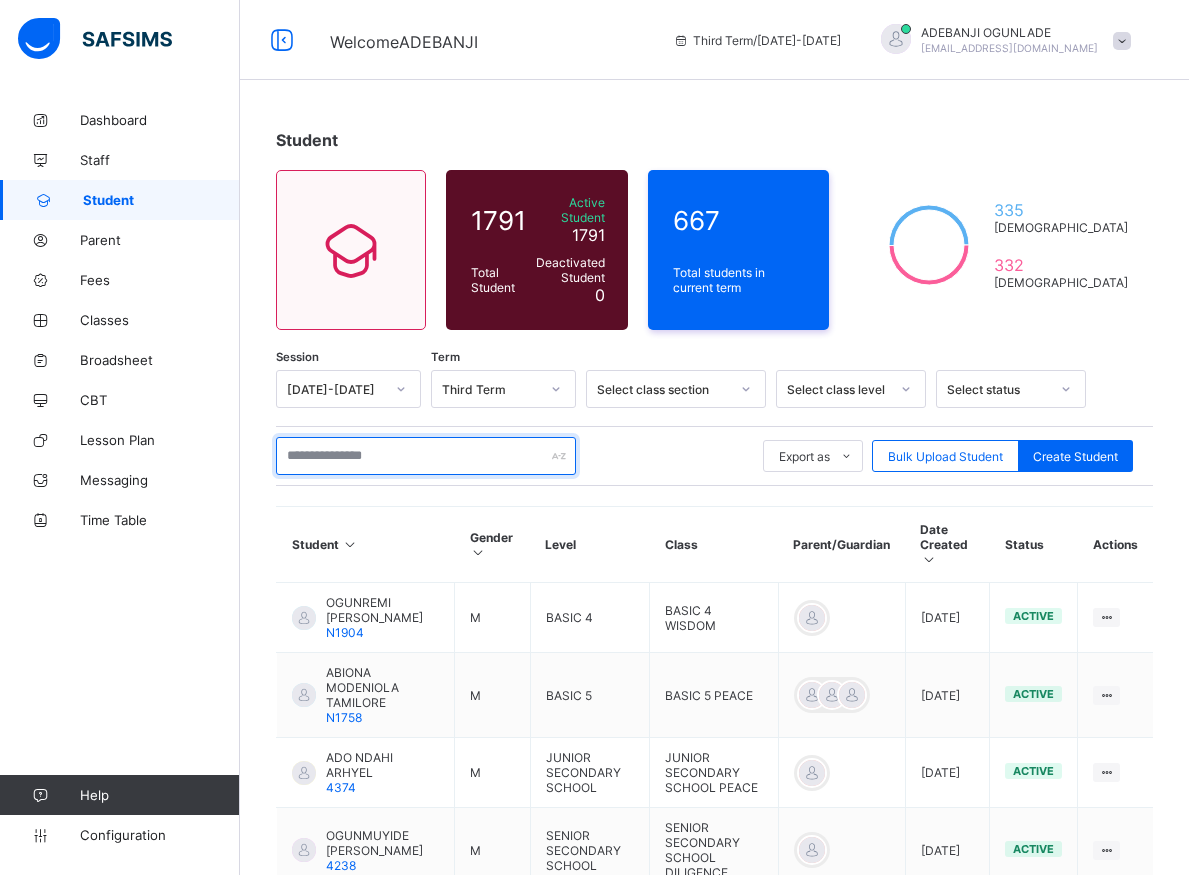 click at bounding box center [426, 456] 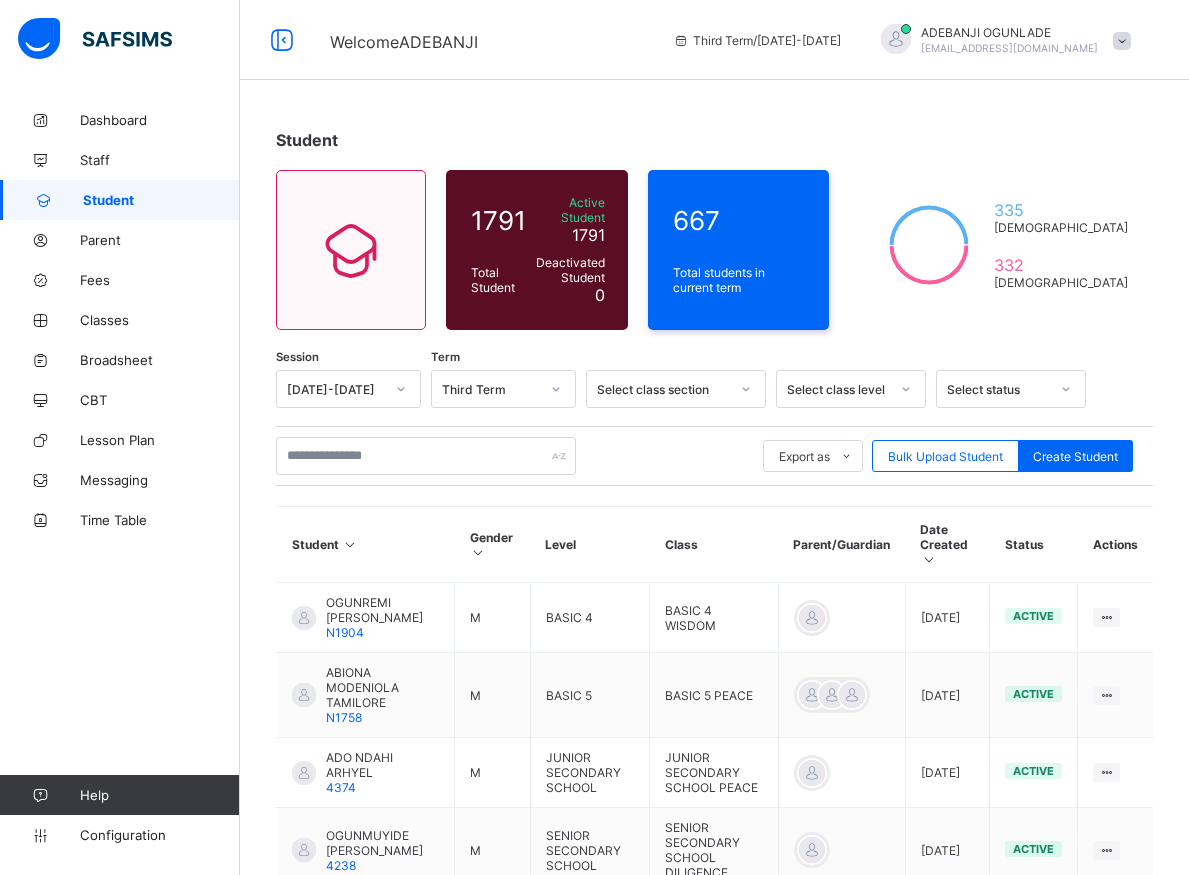 click on "Dashboard Staff Student Parent Fees Classes Broadsheet CBT Lesson Plan Messaging Time Table   Help   Configuration" at bounding box center (120, 477) 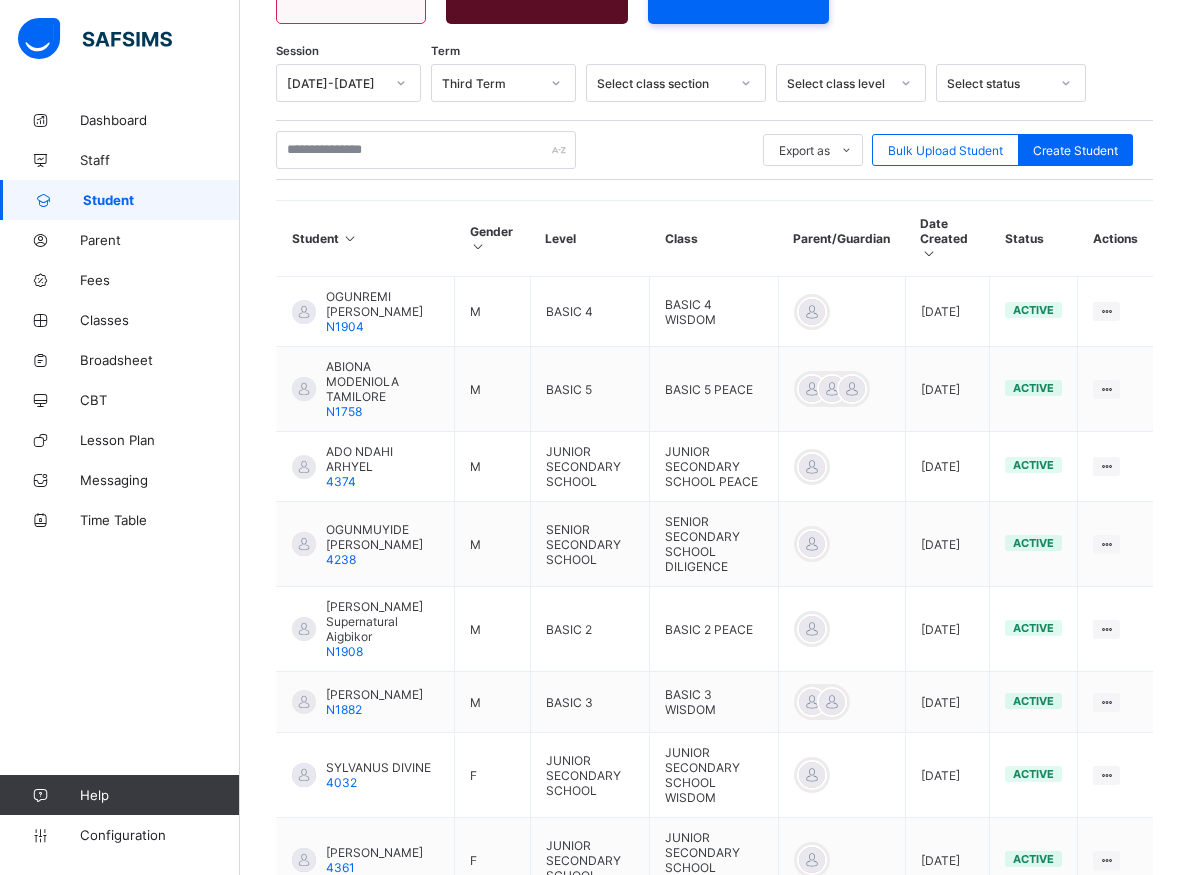 scroll, scrollTop: 593, scrollLeft: 0, axis: vertical 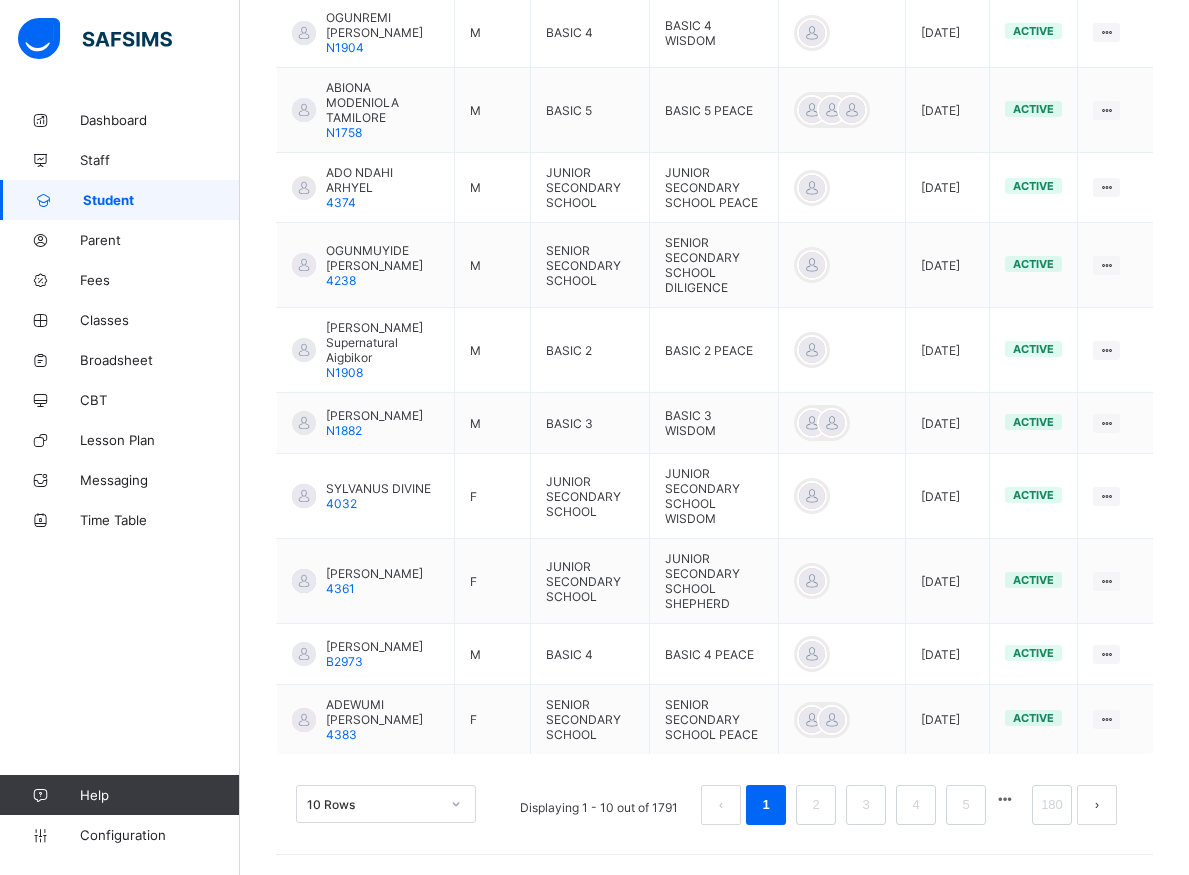 click on "Dashboard Staff Student Parent Fees Classes Broadsheet CBT Lesson Plan Messaging Time Table   Help   Configuration" at bounding box center [120, 477] 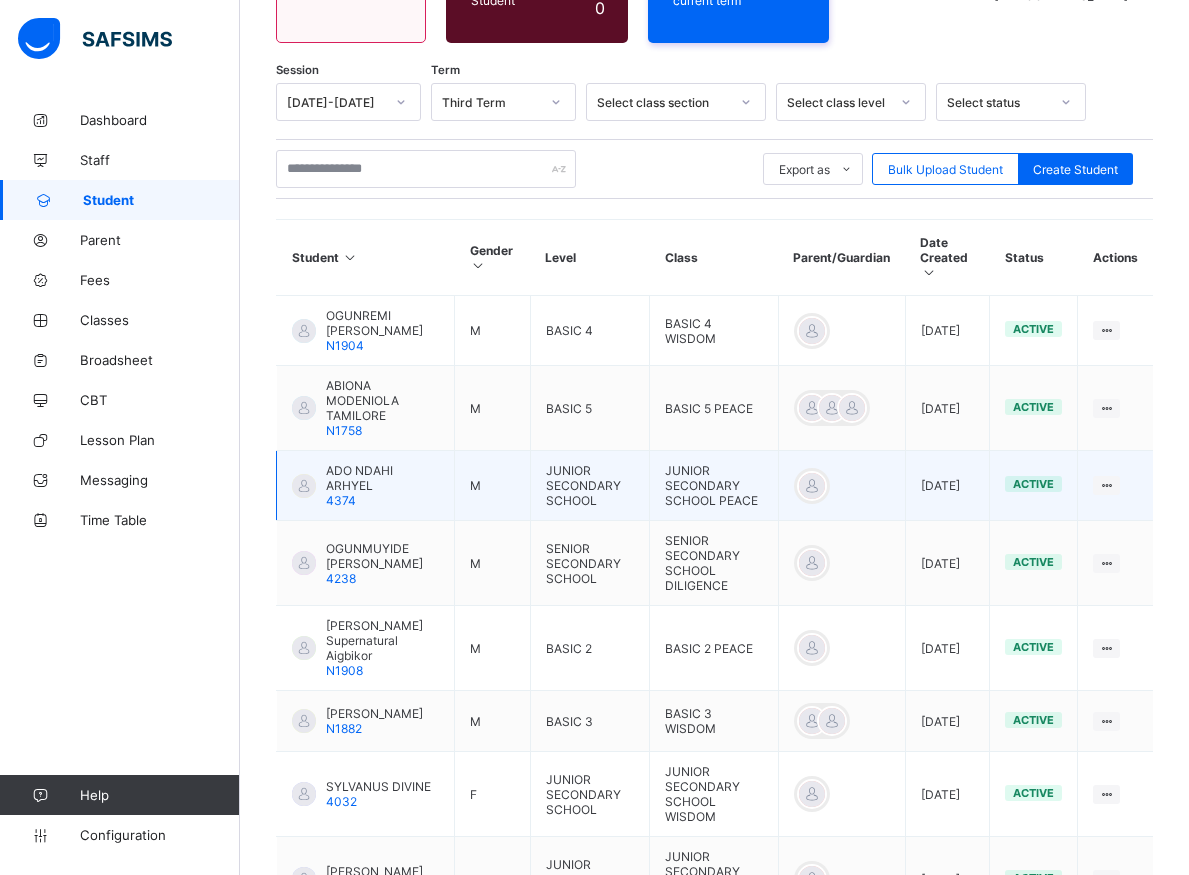 scroll, scrollTop: 593, scrollLeft: 0, axis: vertical 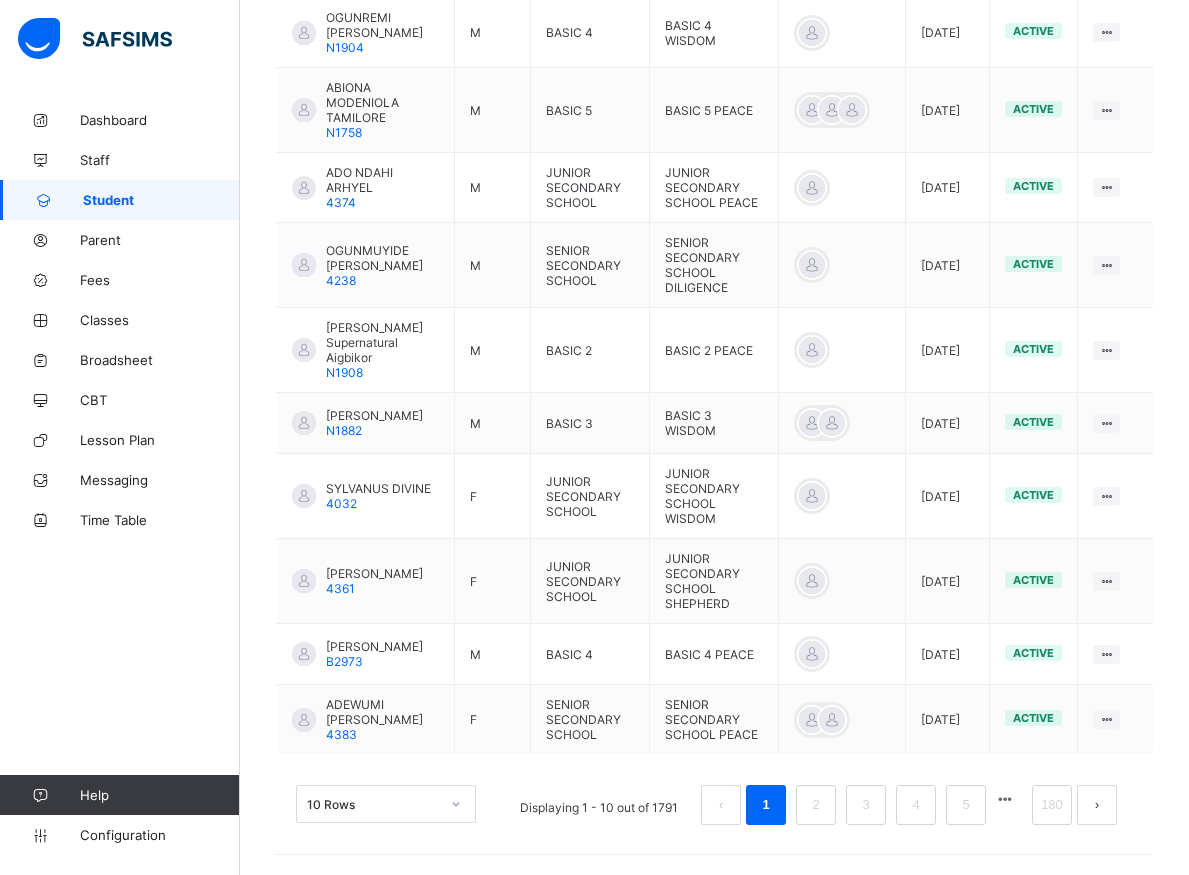 click on "Dashboard Staff Student Parent Fees Classes Broadsheet CBT Lesson Plan Messaging Time Table   Help   Configuration" at bounding box center (120, 477) 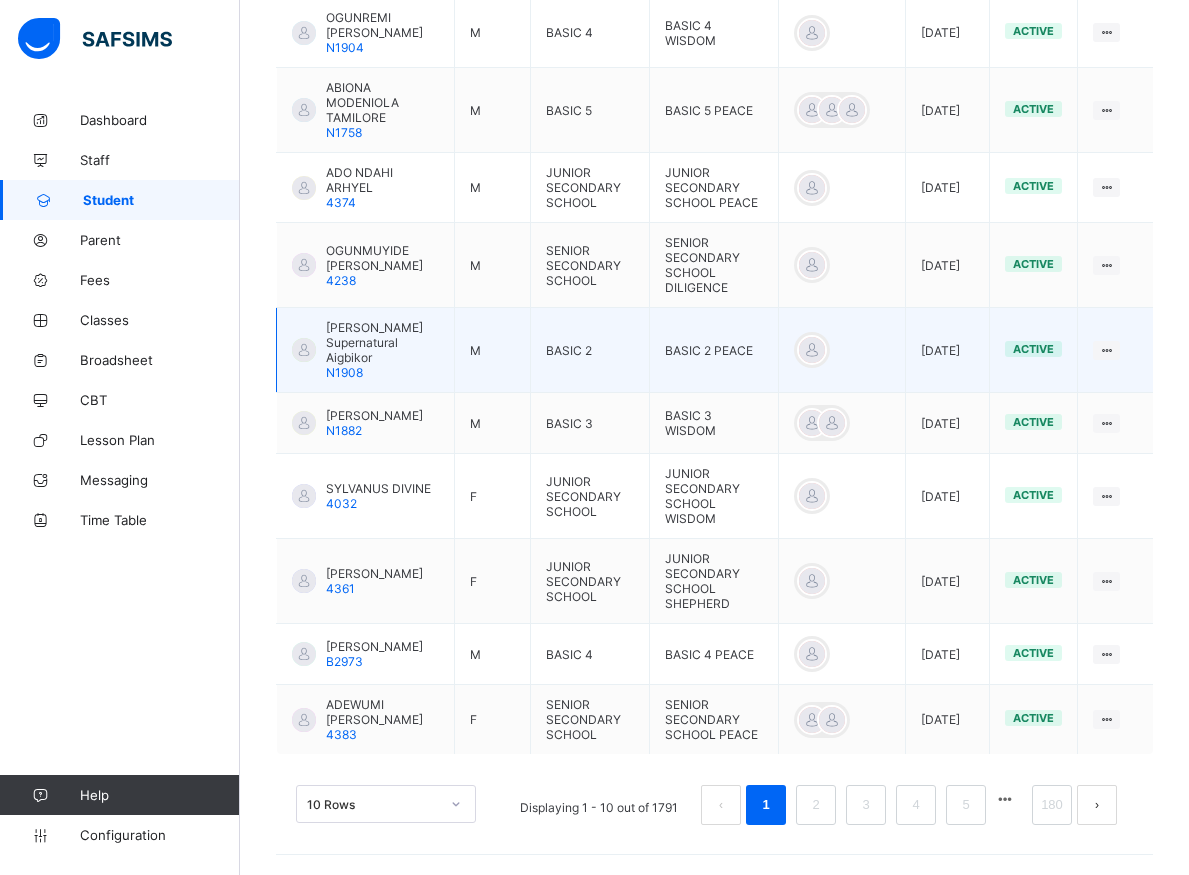 scroll, scrollTop: 0, scrollLeft: 0, axis: both 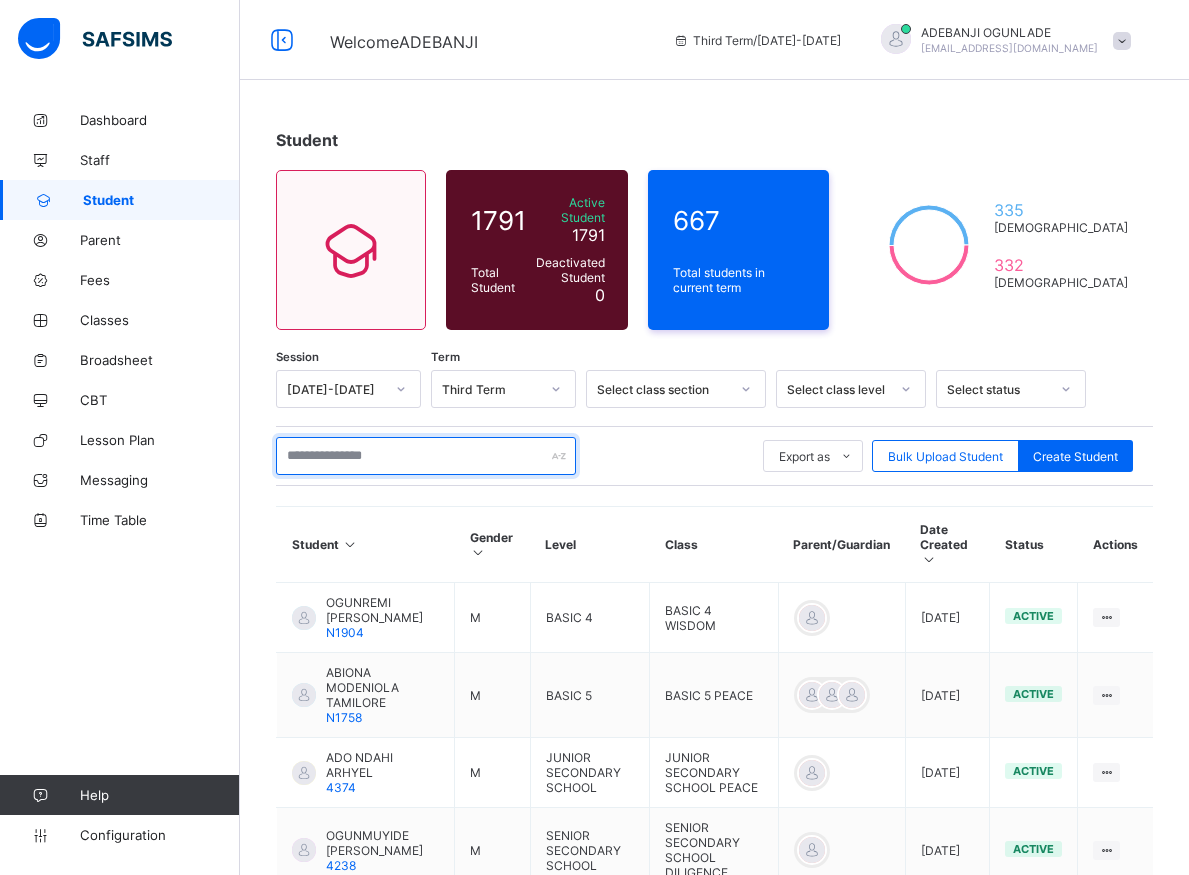 click at bounding box center [426, 456] 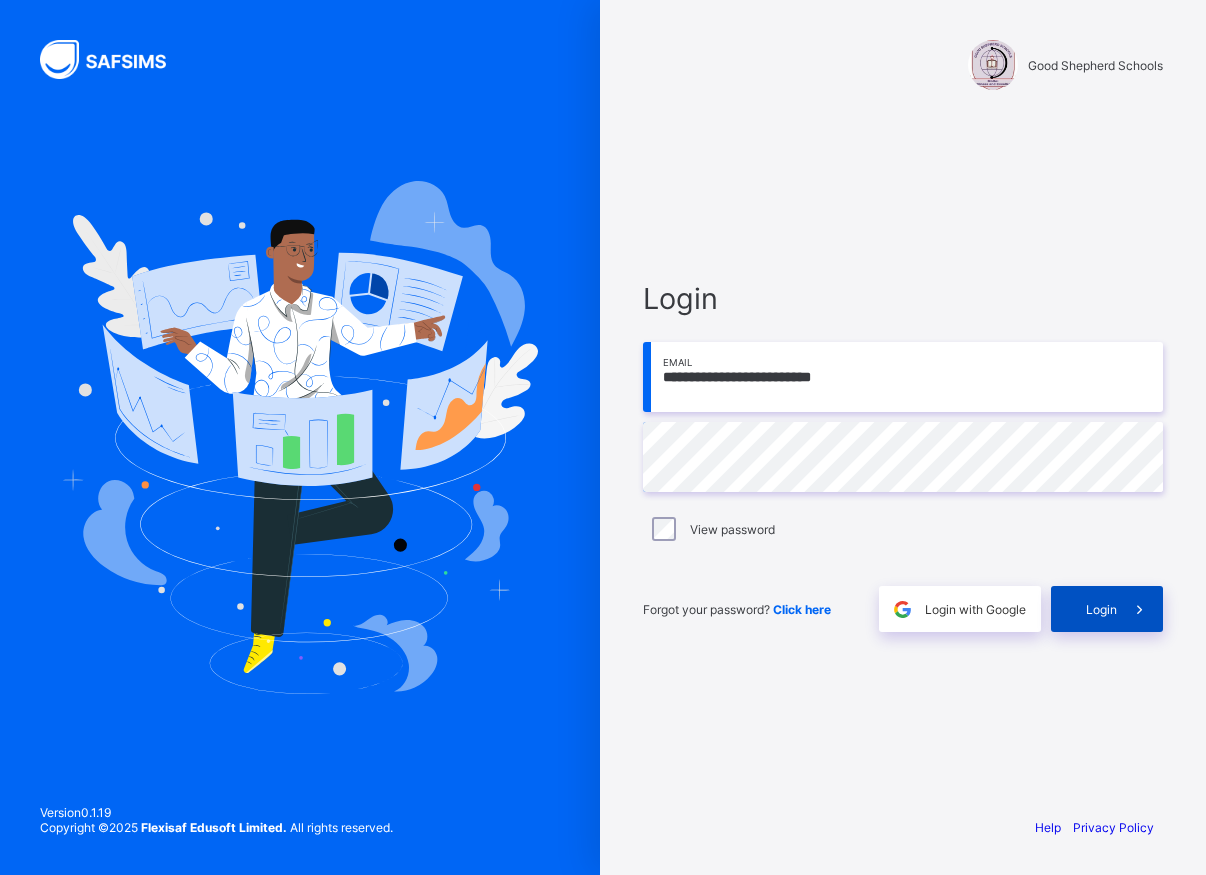 click on "Login" at bounding box center [1101, 609] 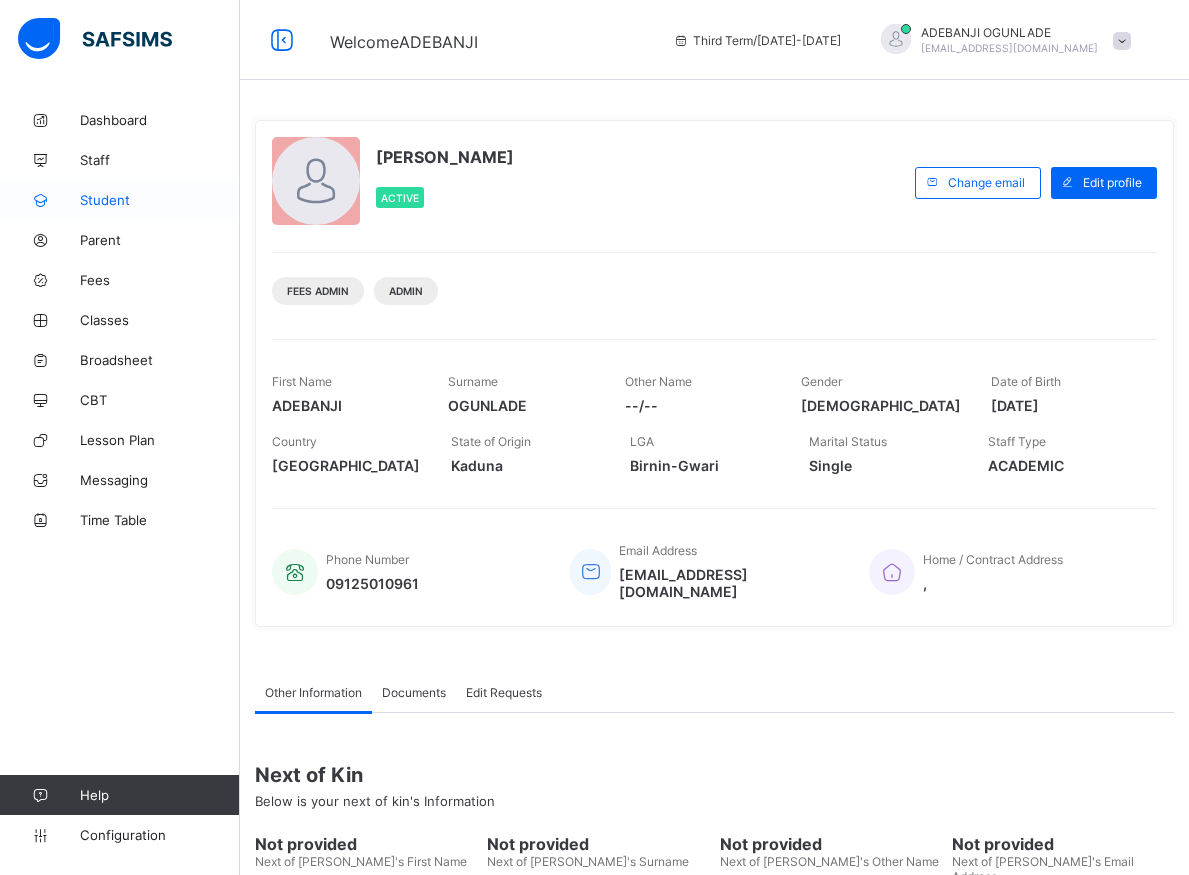 click on "Student" at bounding box center [160, 200] 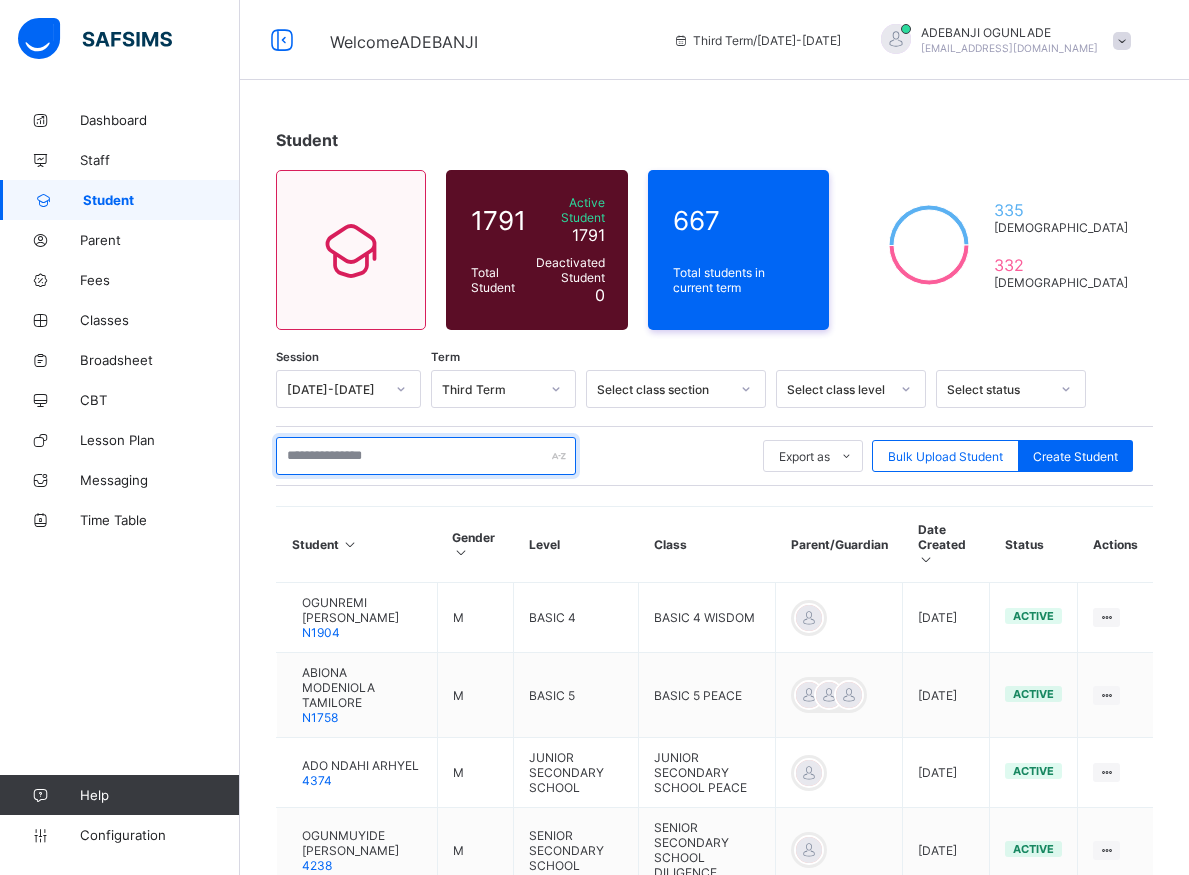 click at bounding box center (426, 456) 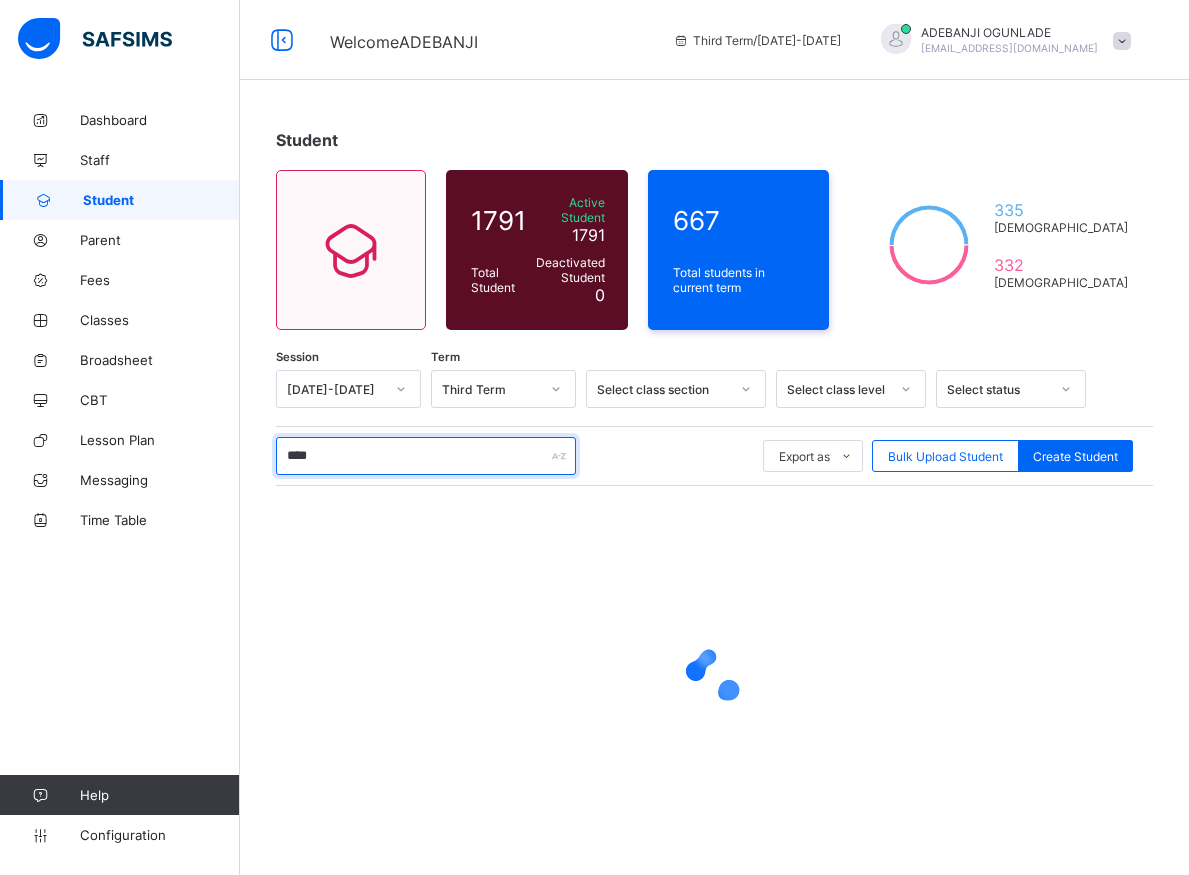 type on "*****" 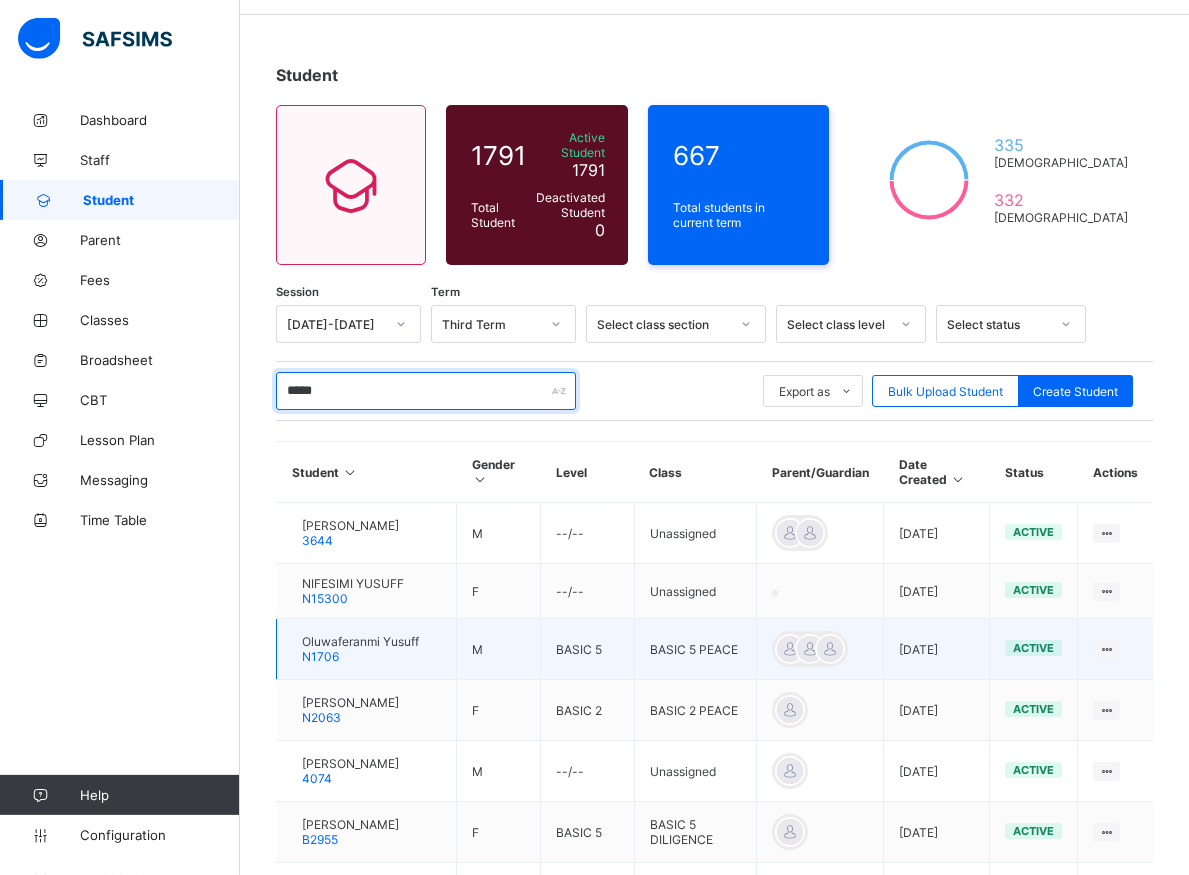 scroll, scrollTop: 102, scrollLeft: 0, axis: vertical 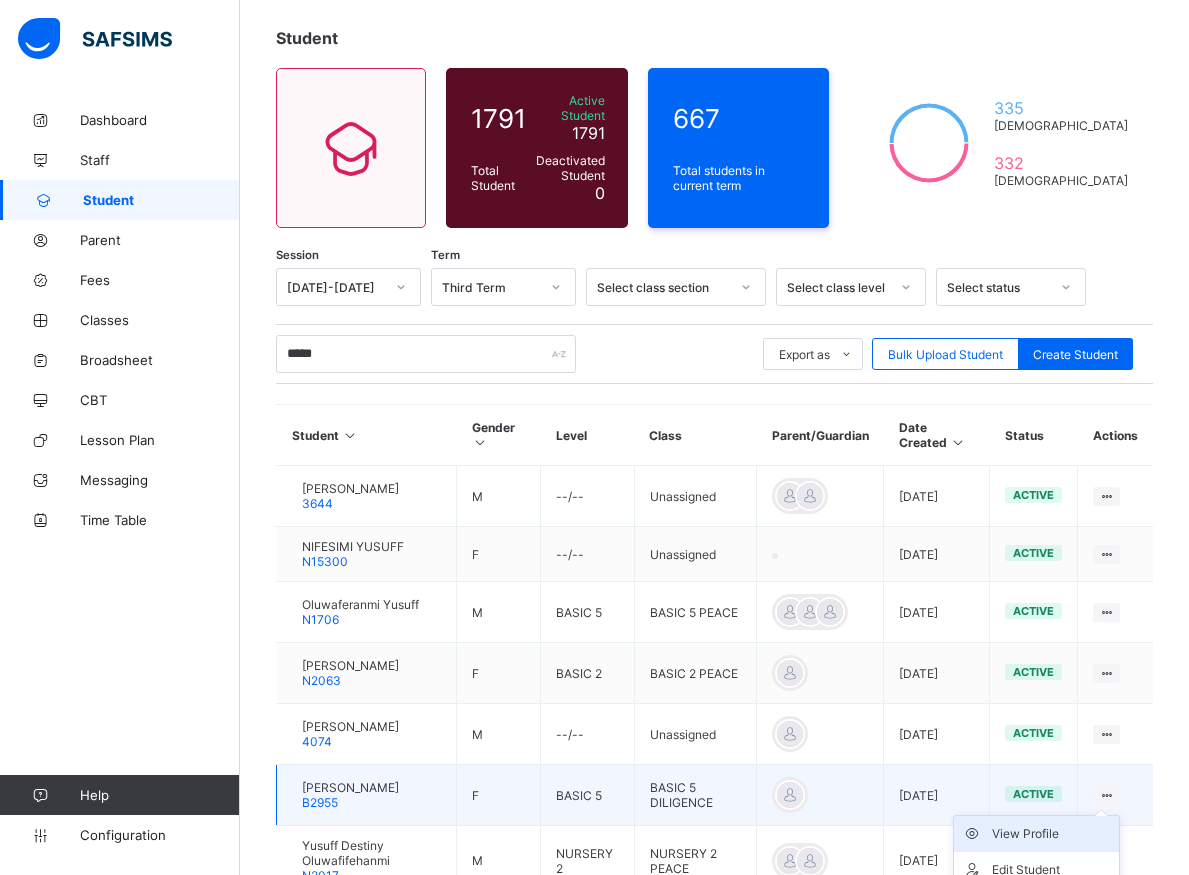 click on "View Profile" at bounding box center (1051, 834) 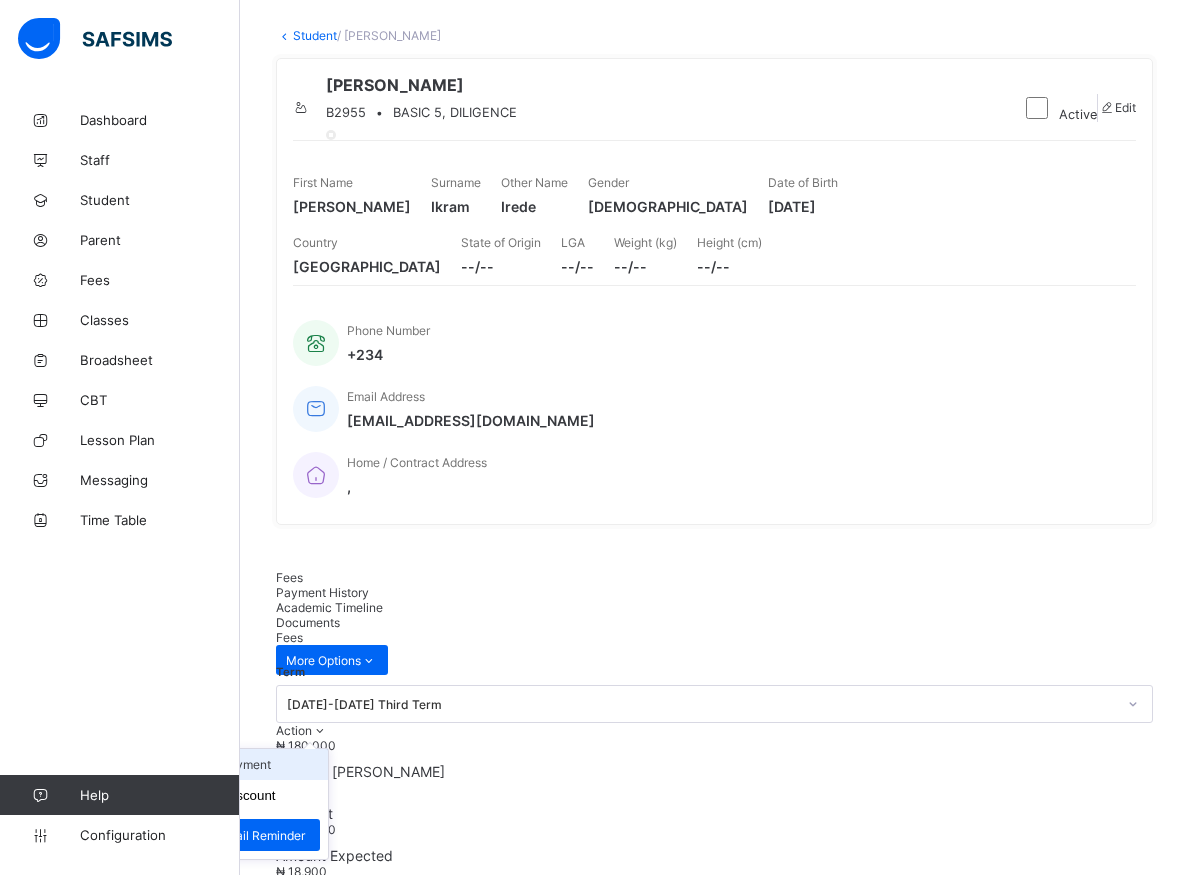 click on "Receive Payment" at bounding box center (246, 764) 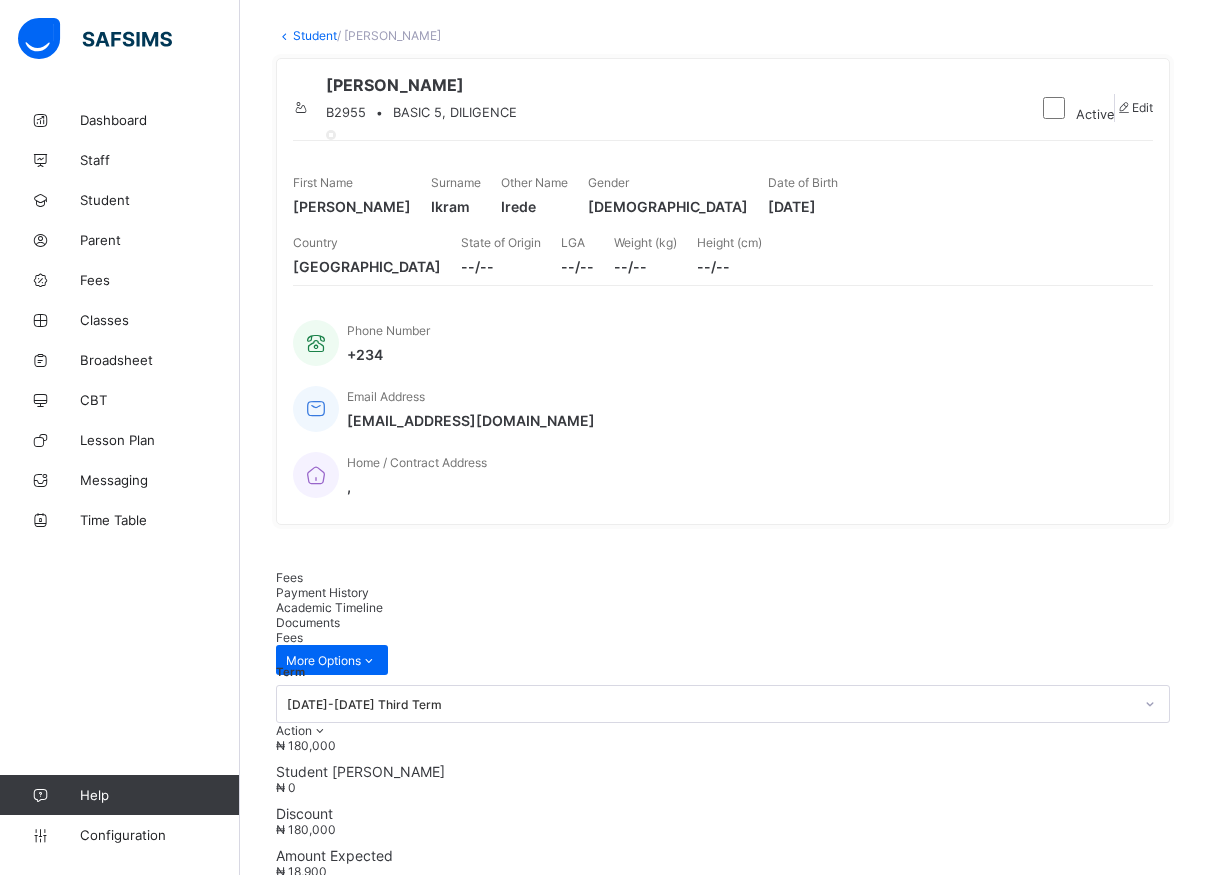 click 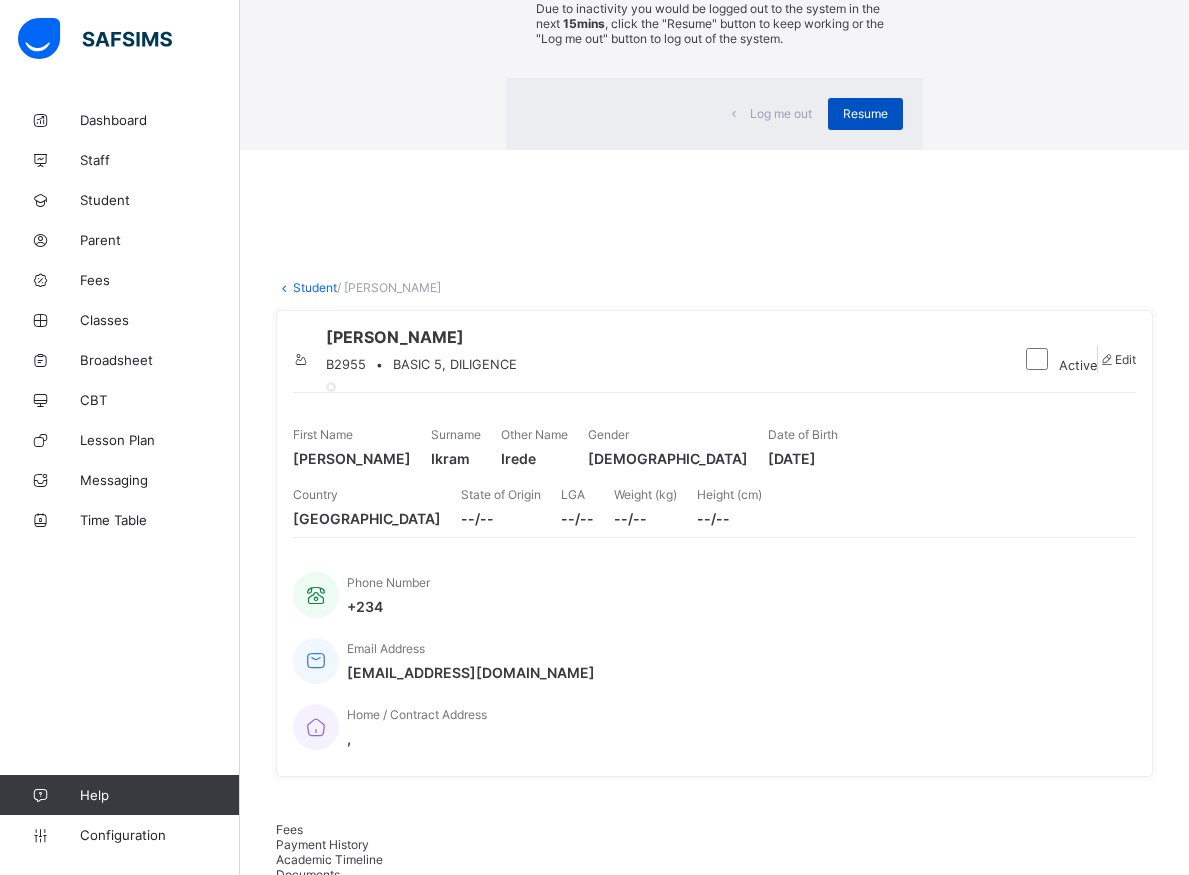 click on "Resume" at bounding box center [865, 113] 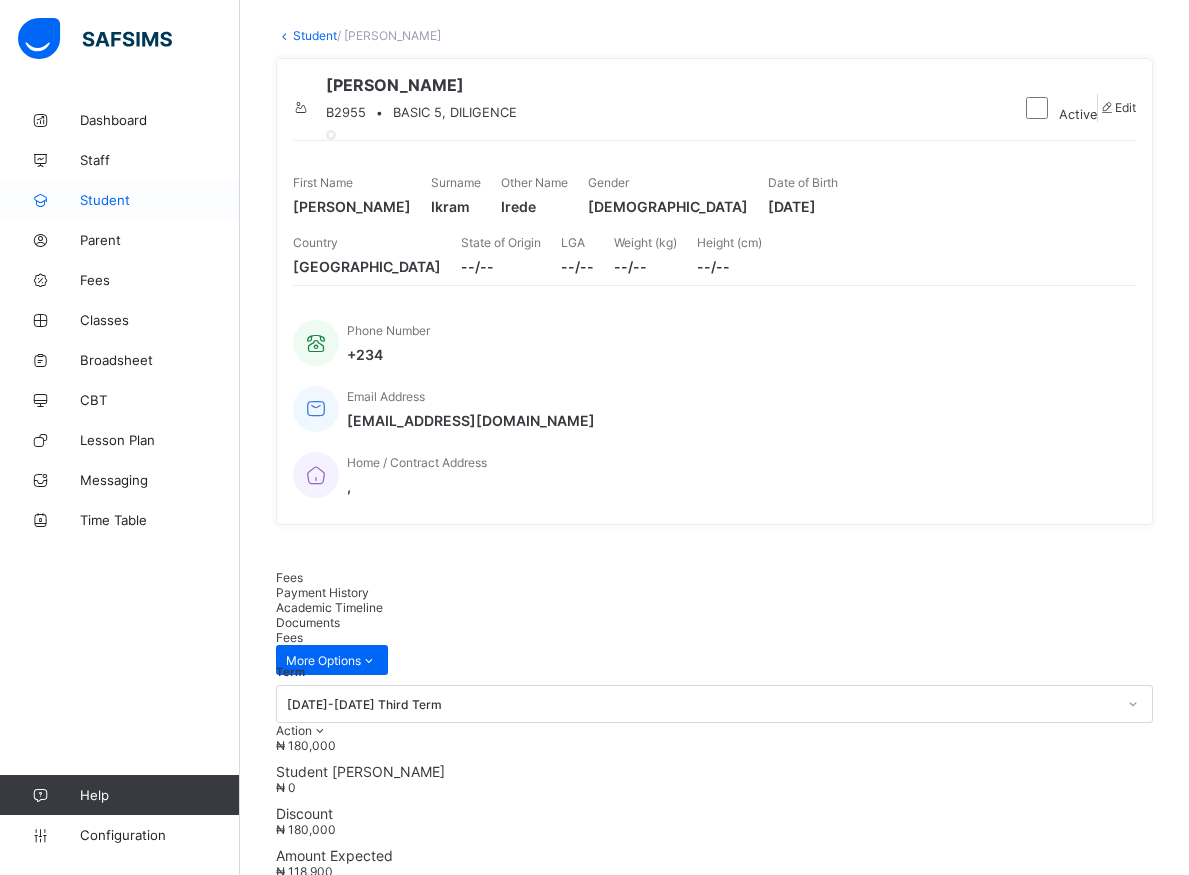 click on "Student" at bounding box center (160, 200) 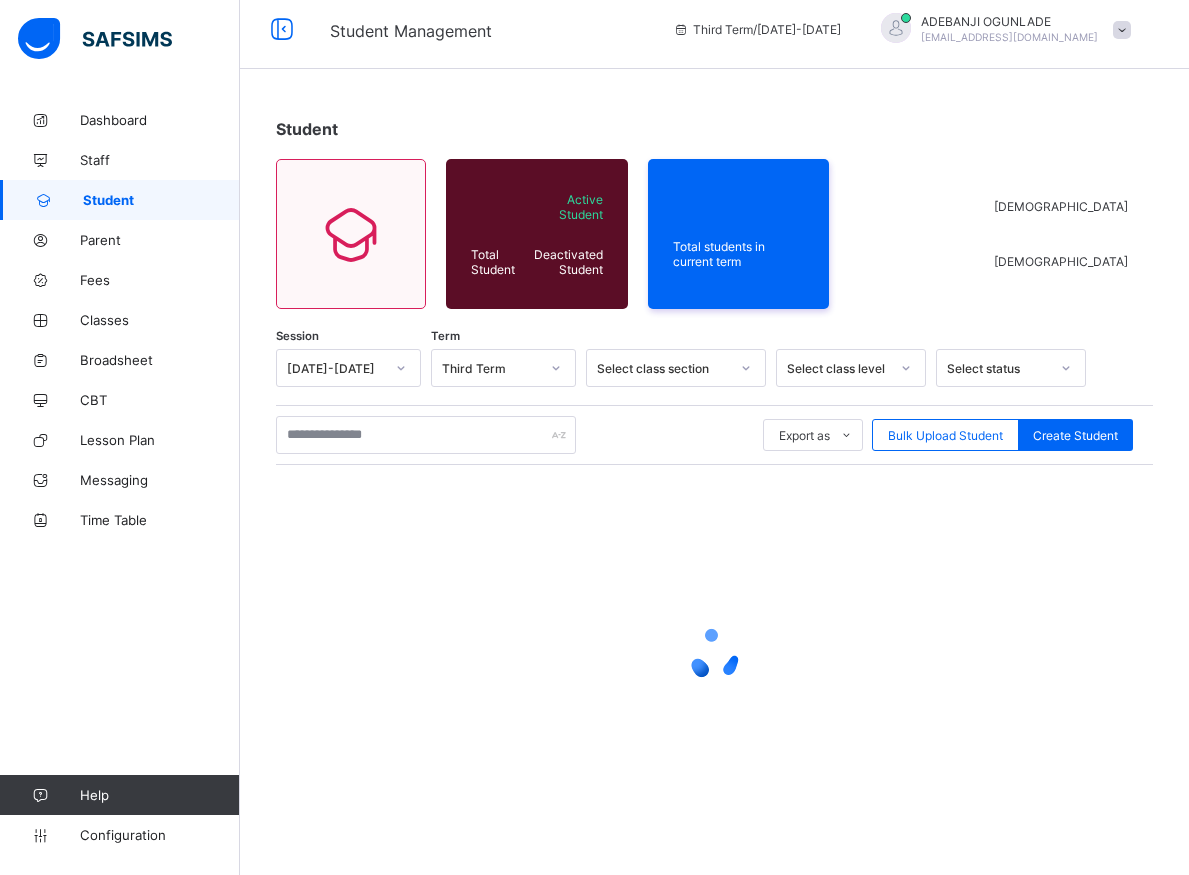 scroll, scrollTop: 11, scrollLeft: 0, axis: vertical 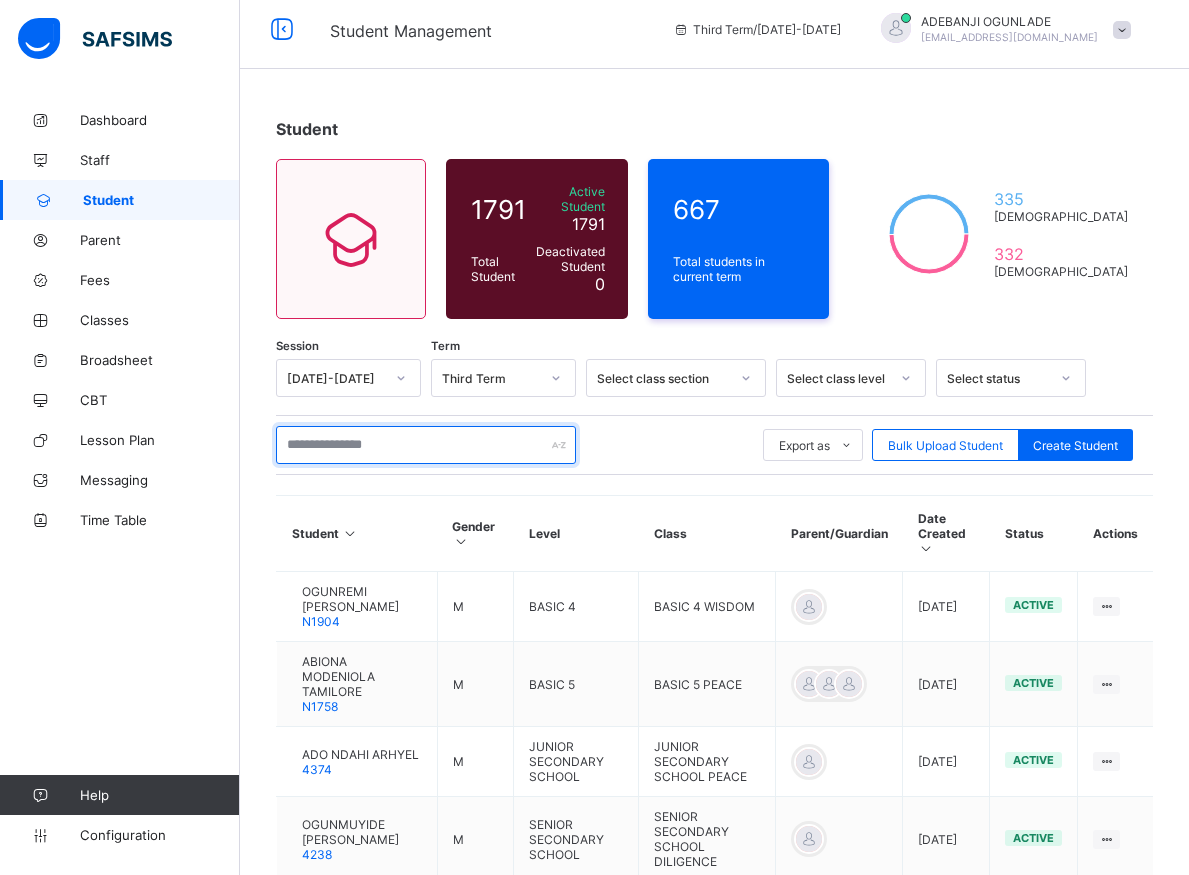click at bounding box center (426, 445) 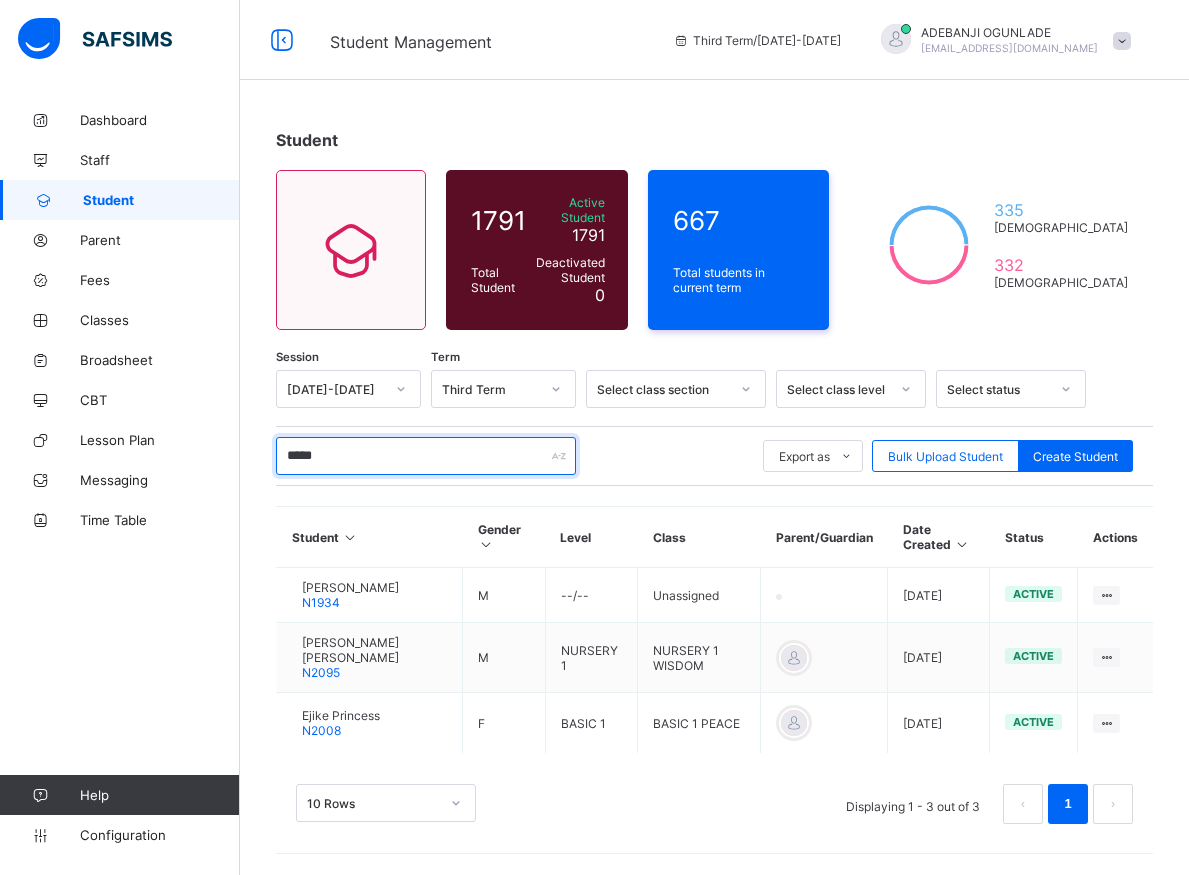 scroll, scrollTop: 4, scrollLeft: 0, axis: vertical 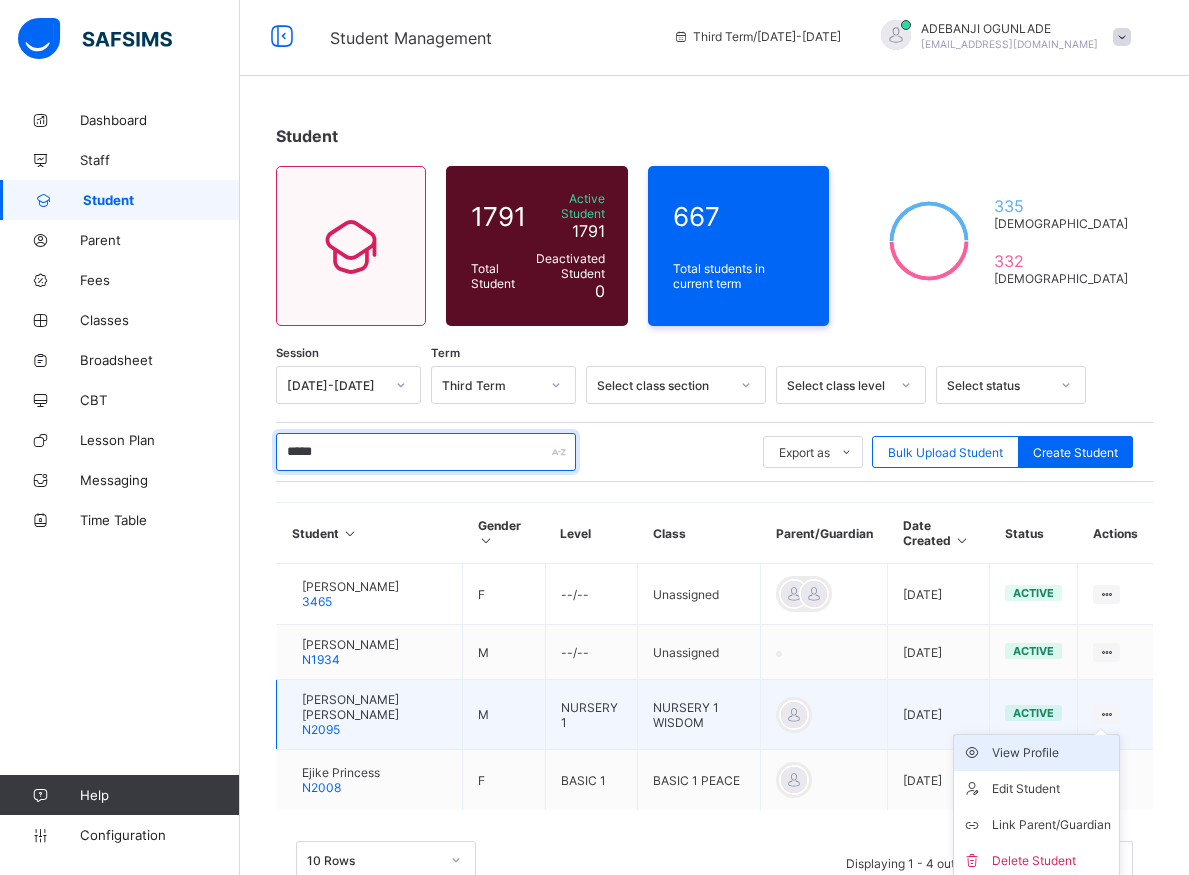 type on "*****" 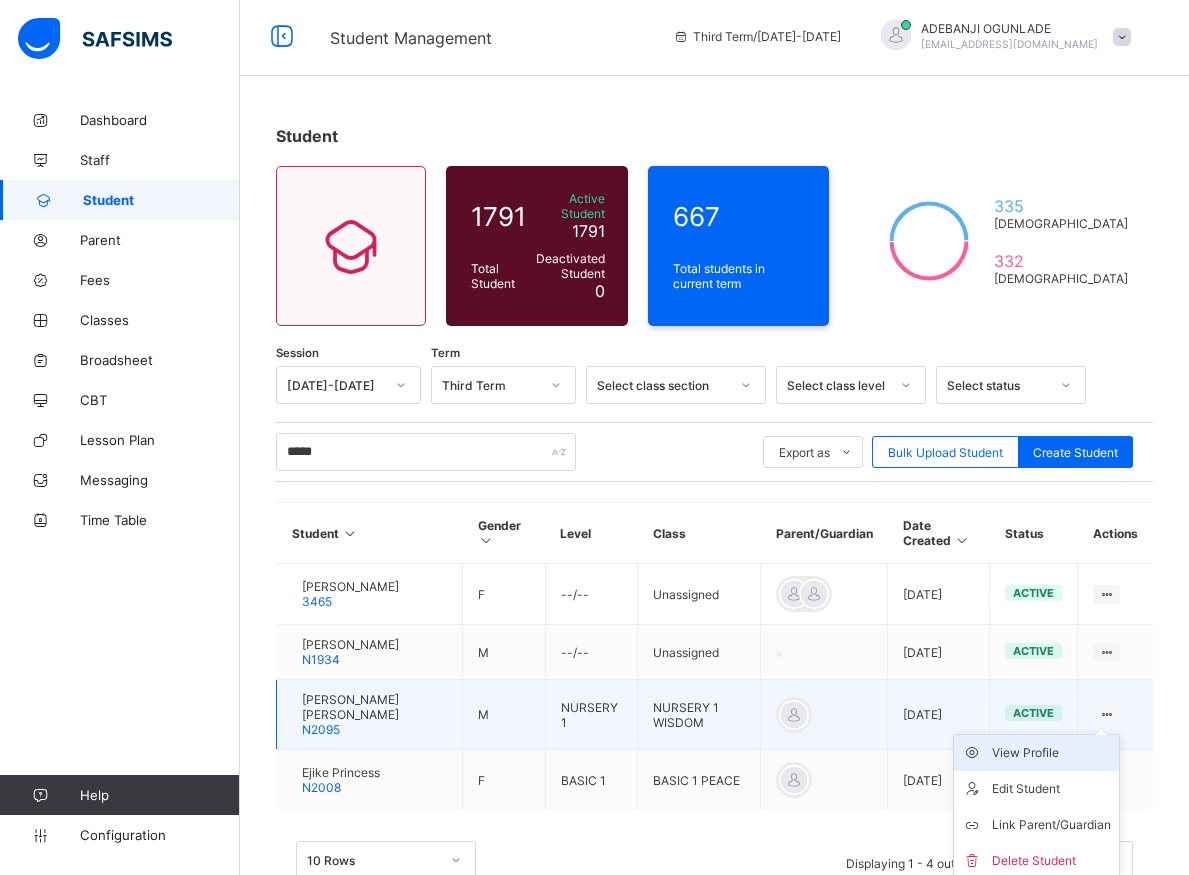 click on "View Profile" at bounding box center [1051, 753] 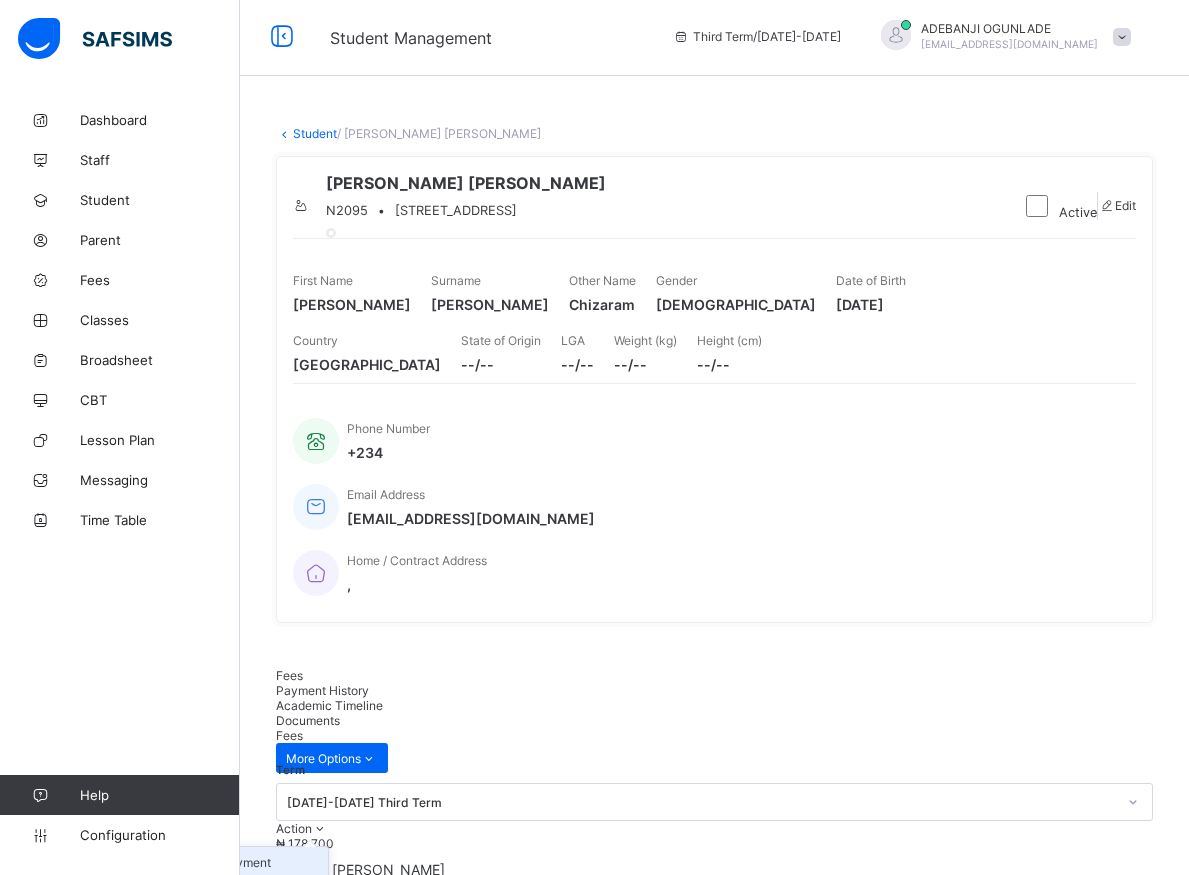 click on "Receive Payment" at bounding box center (246, 862) 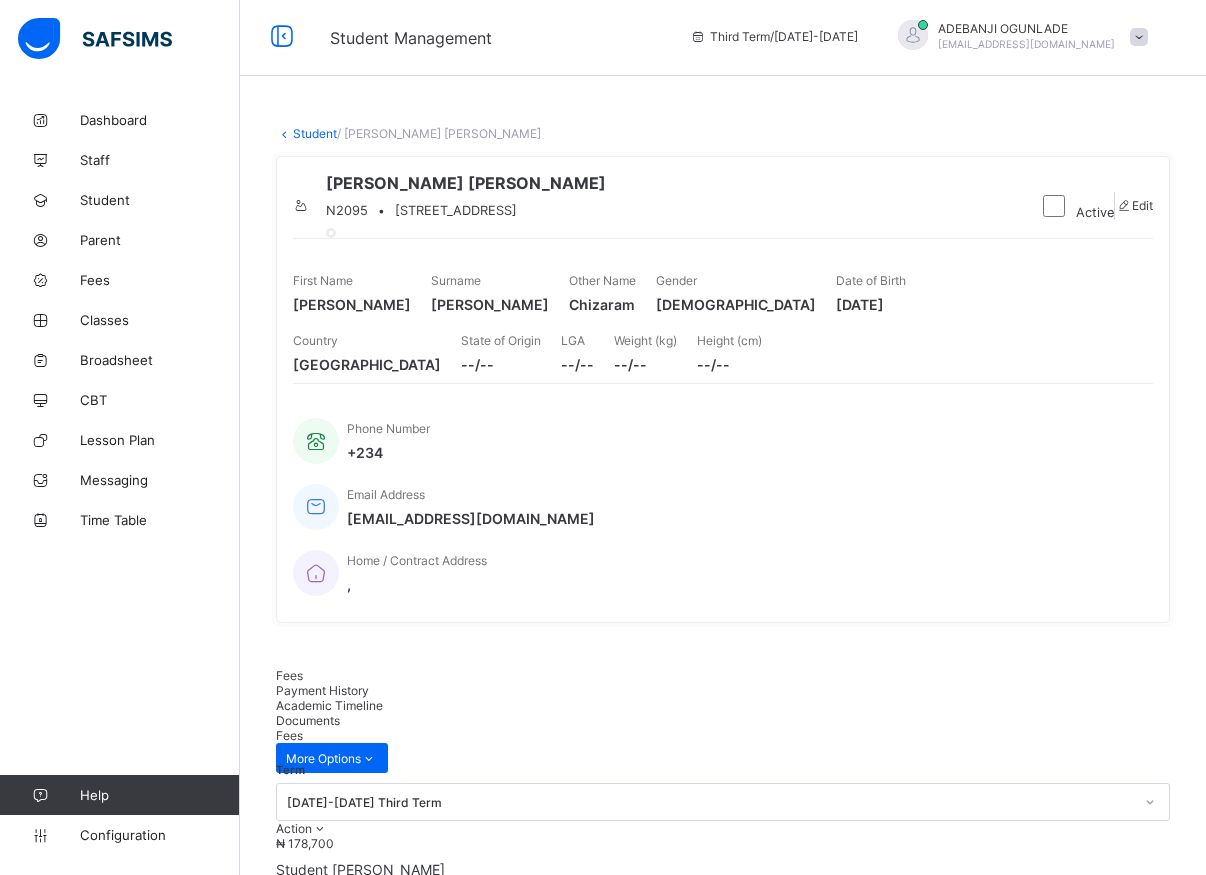 click at bounding box center [854, 1733] 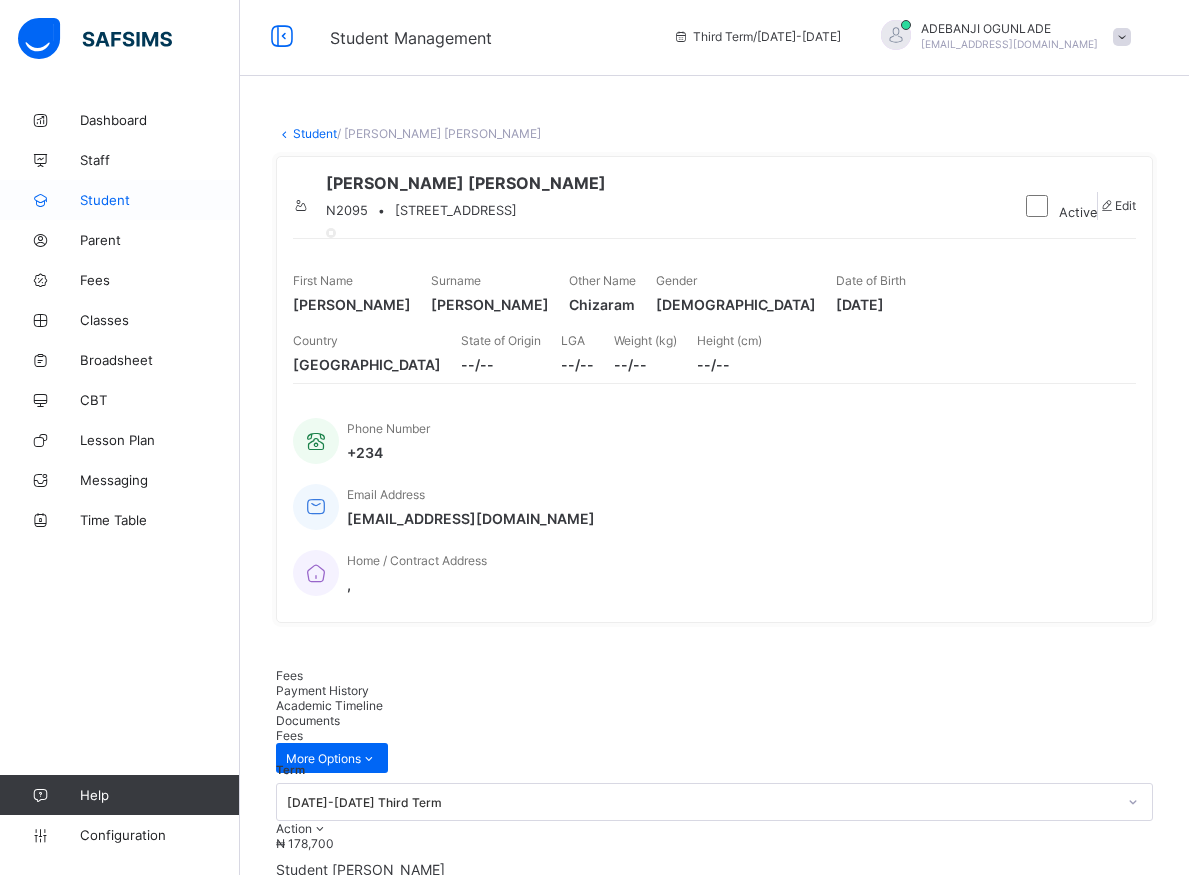click on "Student" at bounding box center [160, 200] 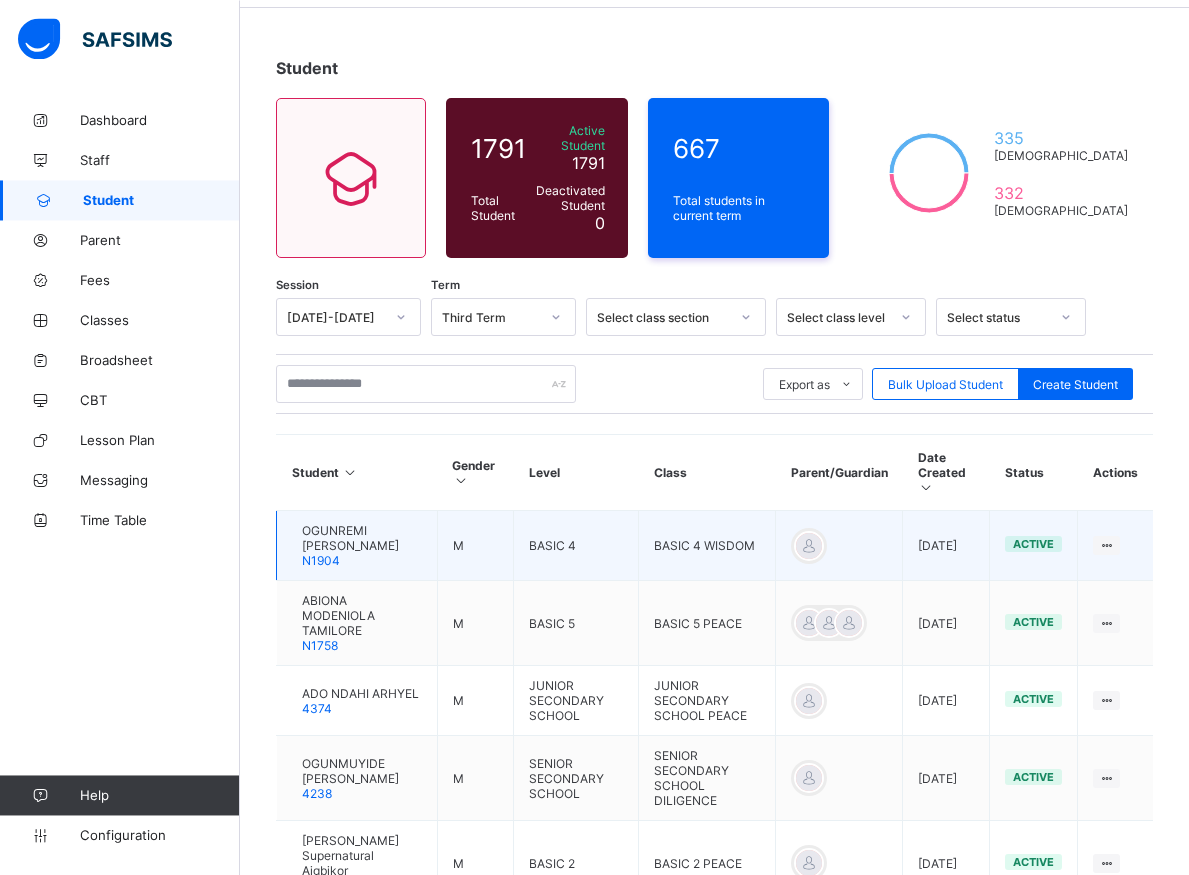 scroll, scrollTop: 106, scrollLeft: 0, axis: vertical 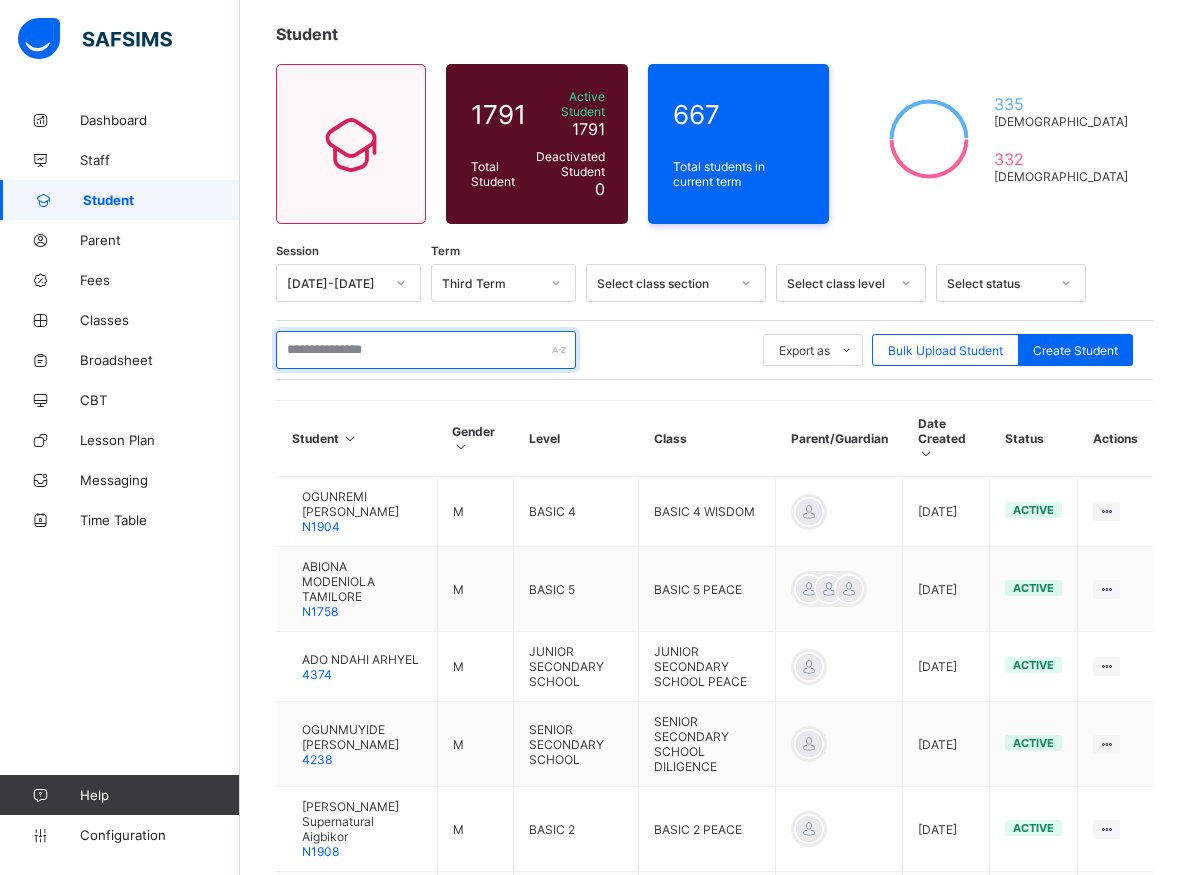 click at bounding box center [426, 350] 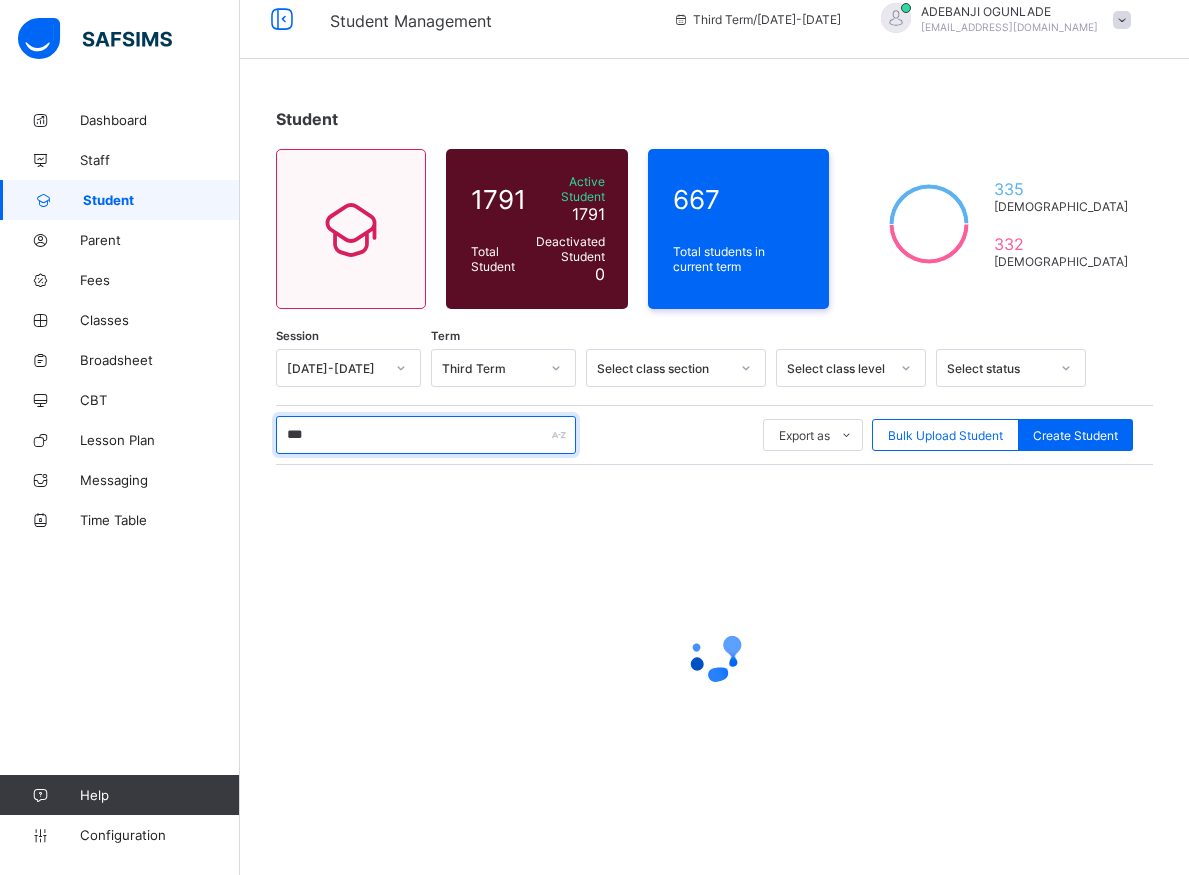 scroll, scrollTop: 11, scrollLeft: 0, axis: vertical 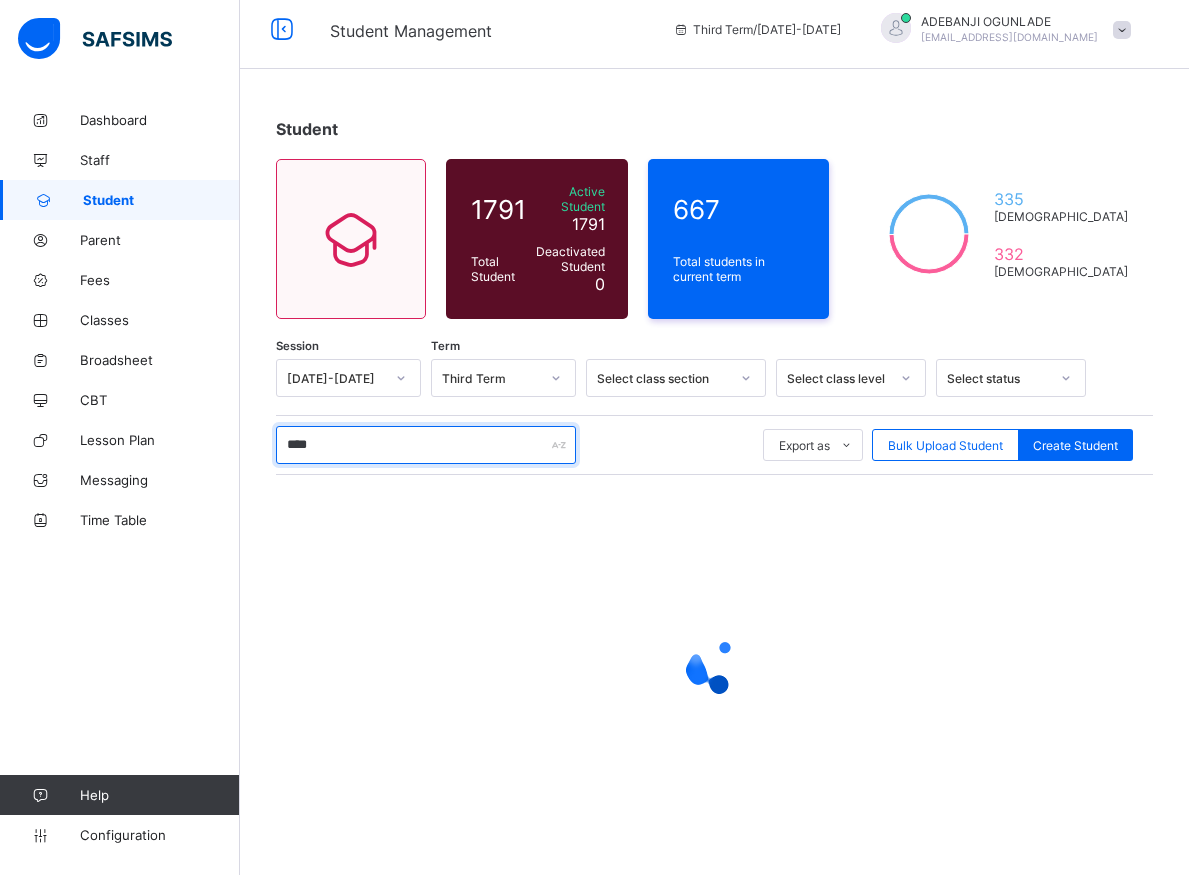 type on "*****" 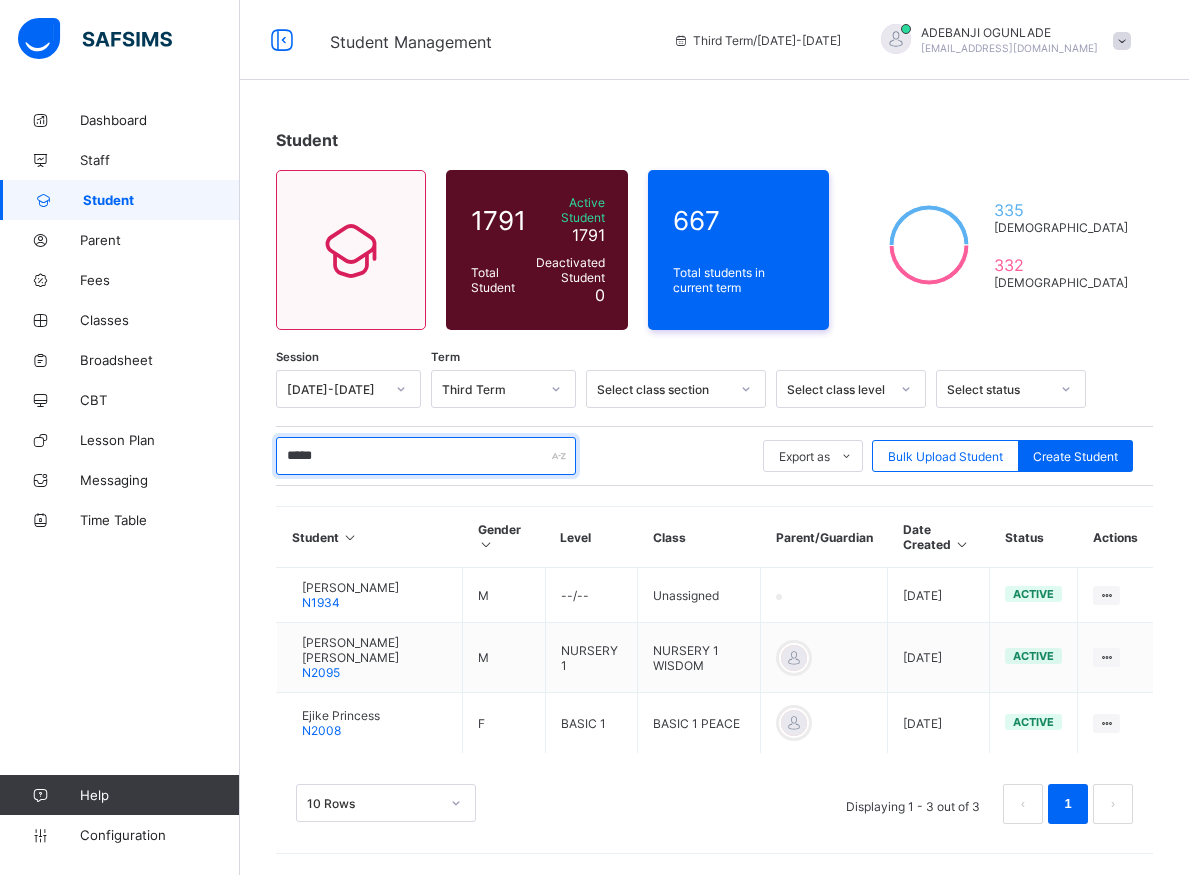 scroll, scrollTop: 4, scrollLeft: 0, axis: vertical 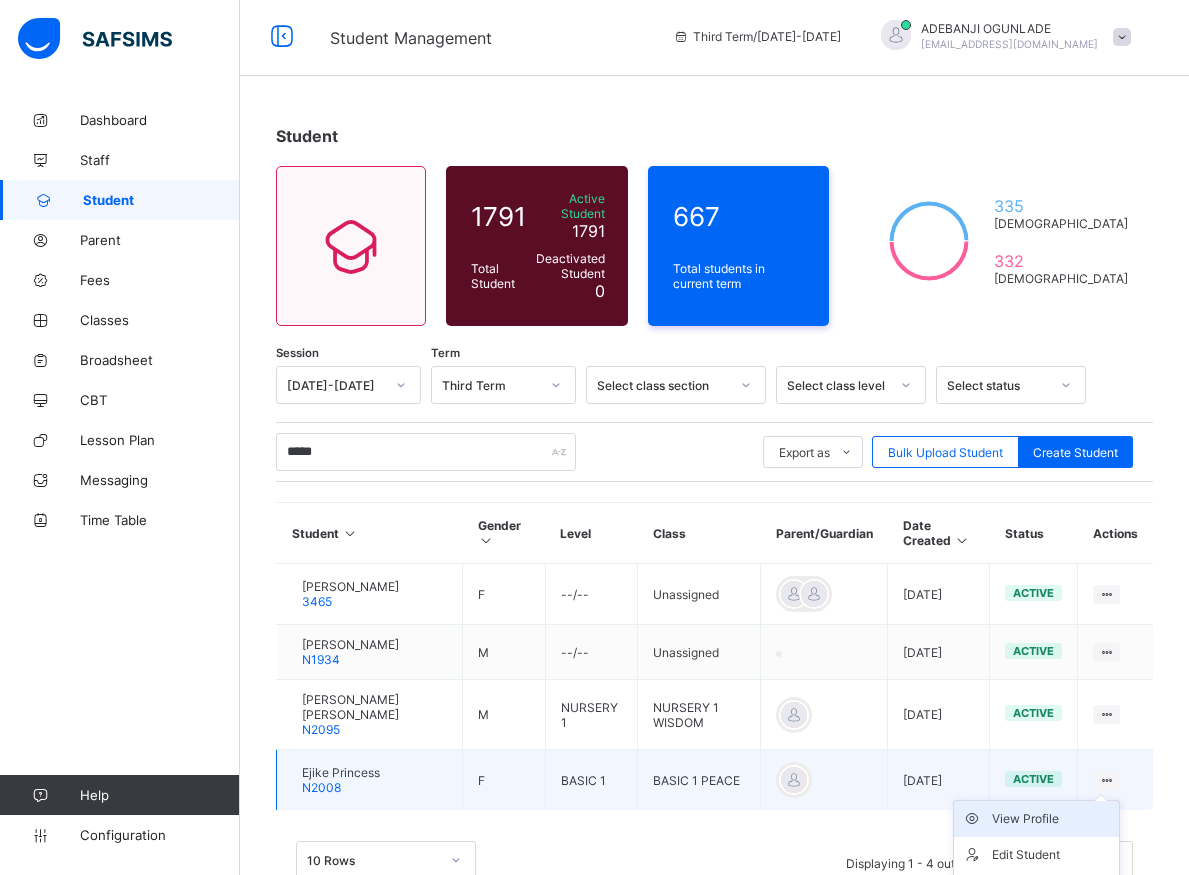 click on "View Profile" at bounding box center (1051, 819) 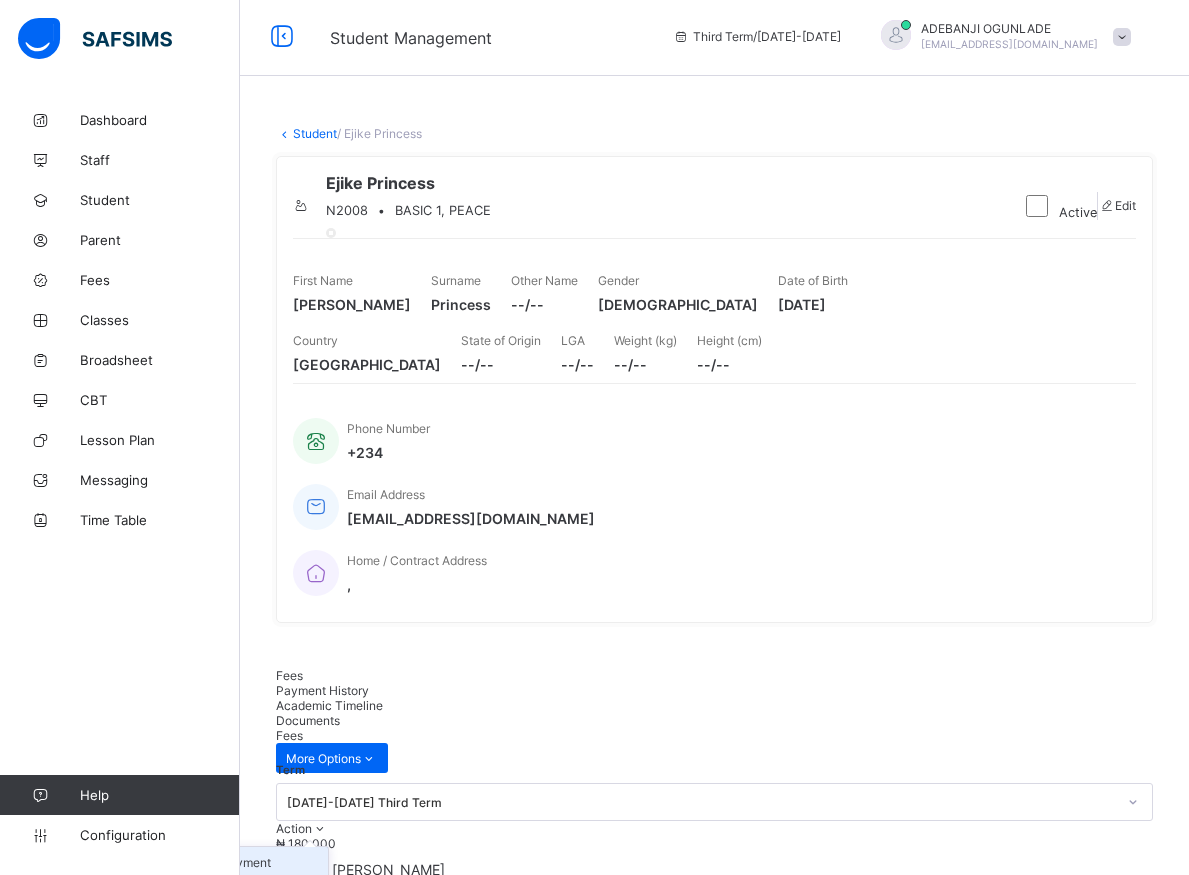 click on "Receive Payment" at bounding box center (246, 862) 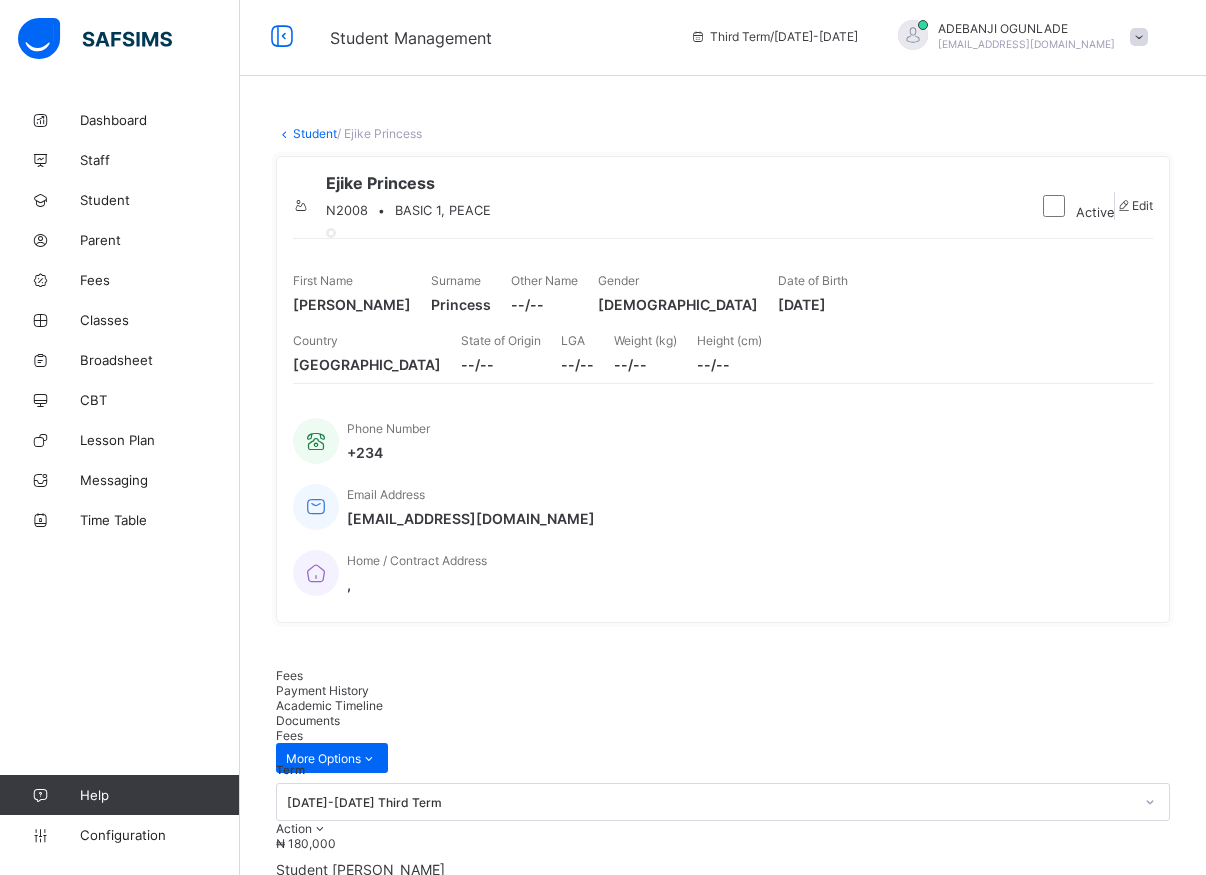 click at bounding box center [854, 1733] 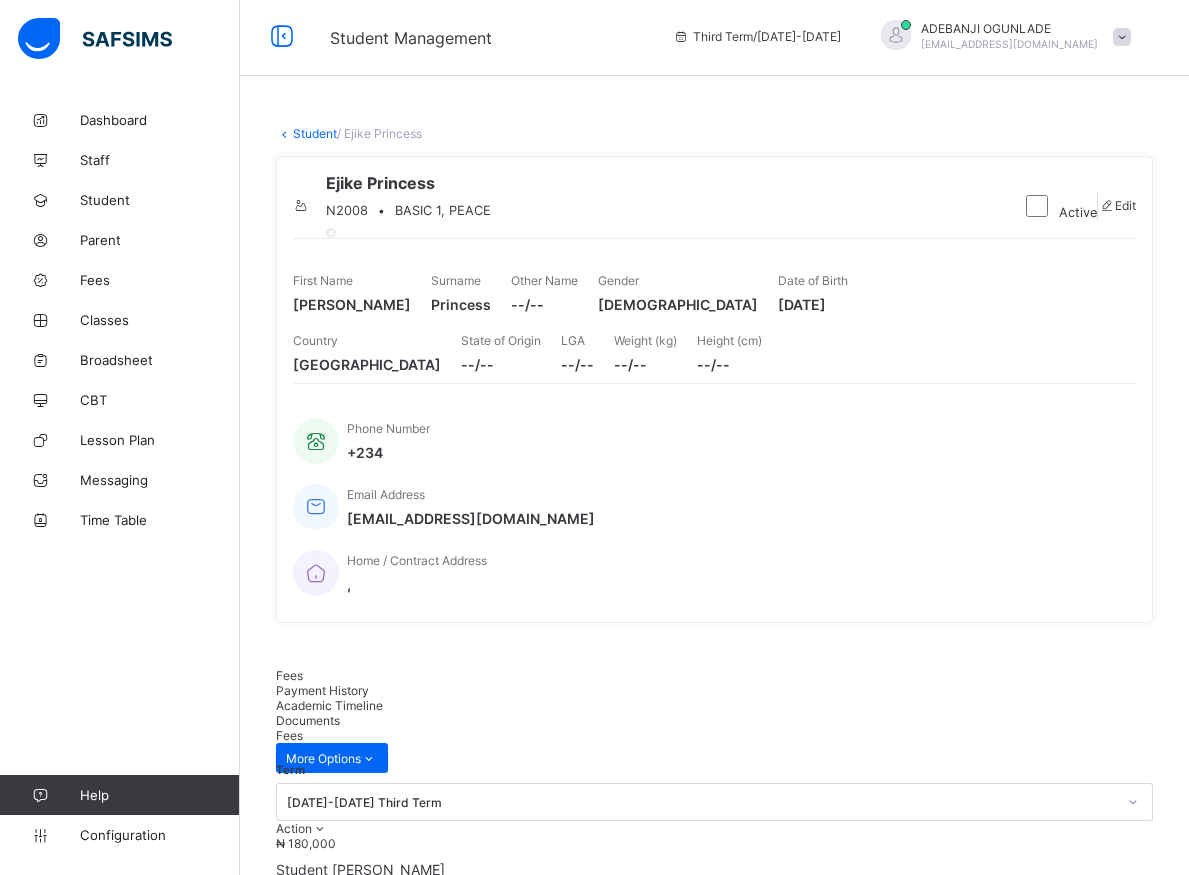 click on "*****" at bounding box center (714, 1777) 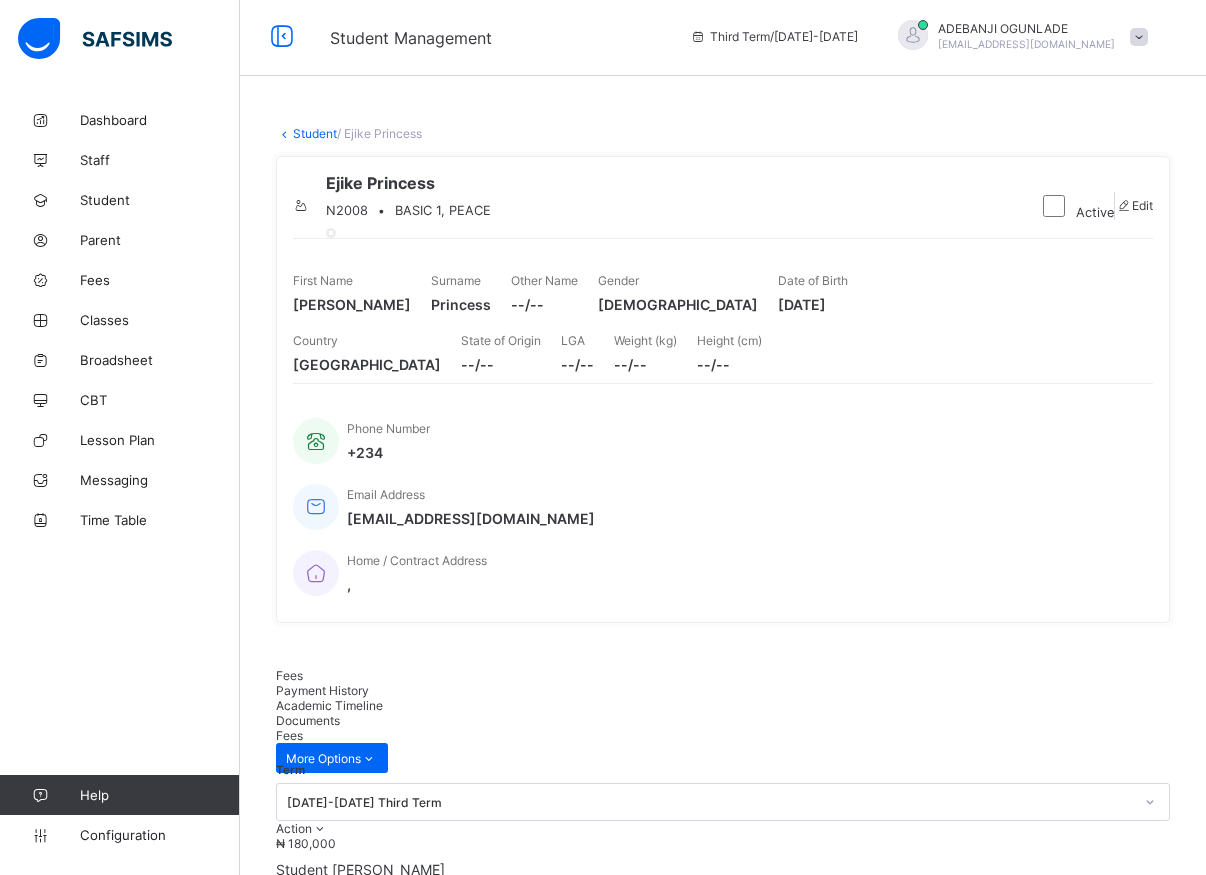 type on "******" 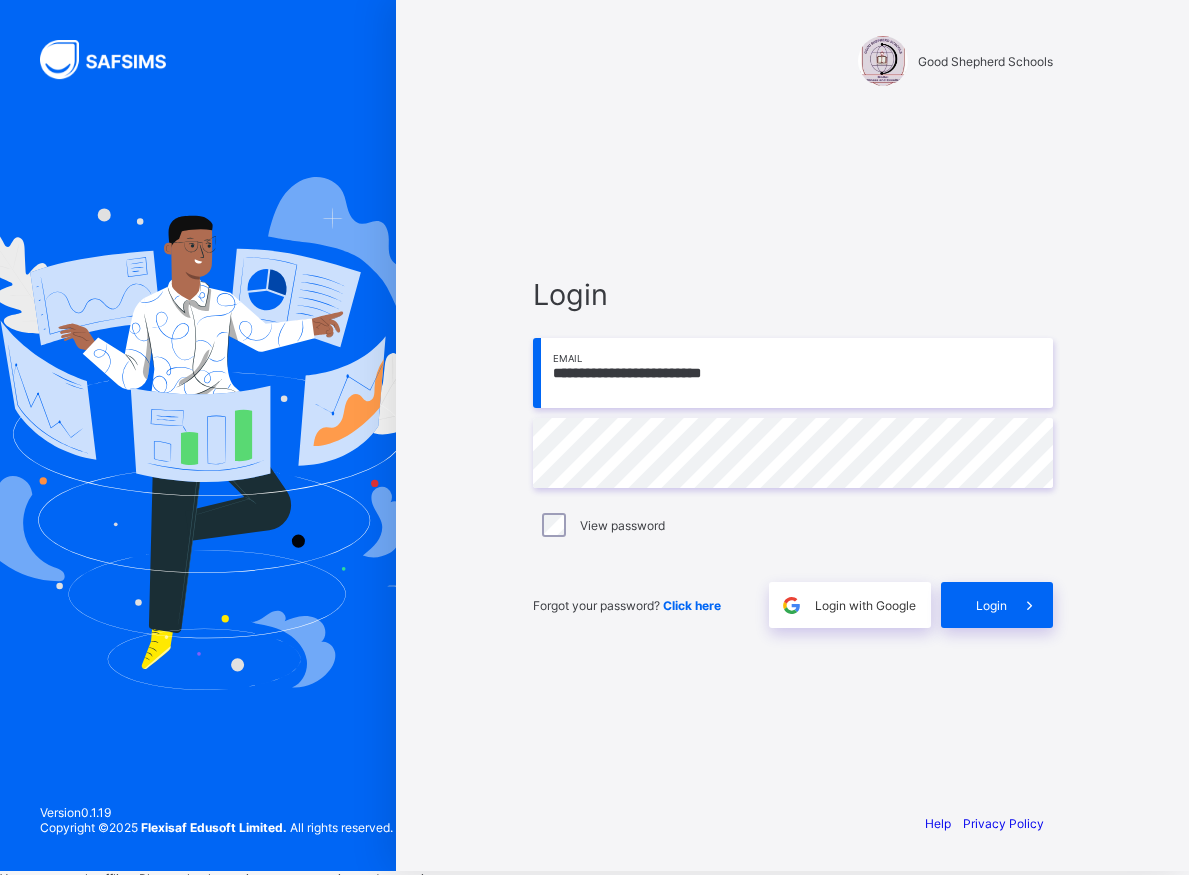 type on "**********" 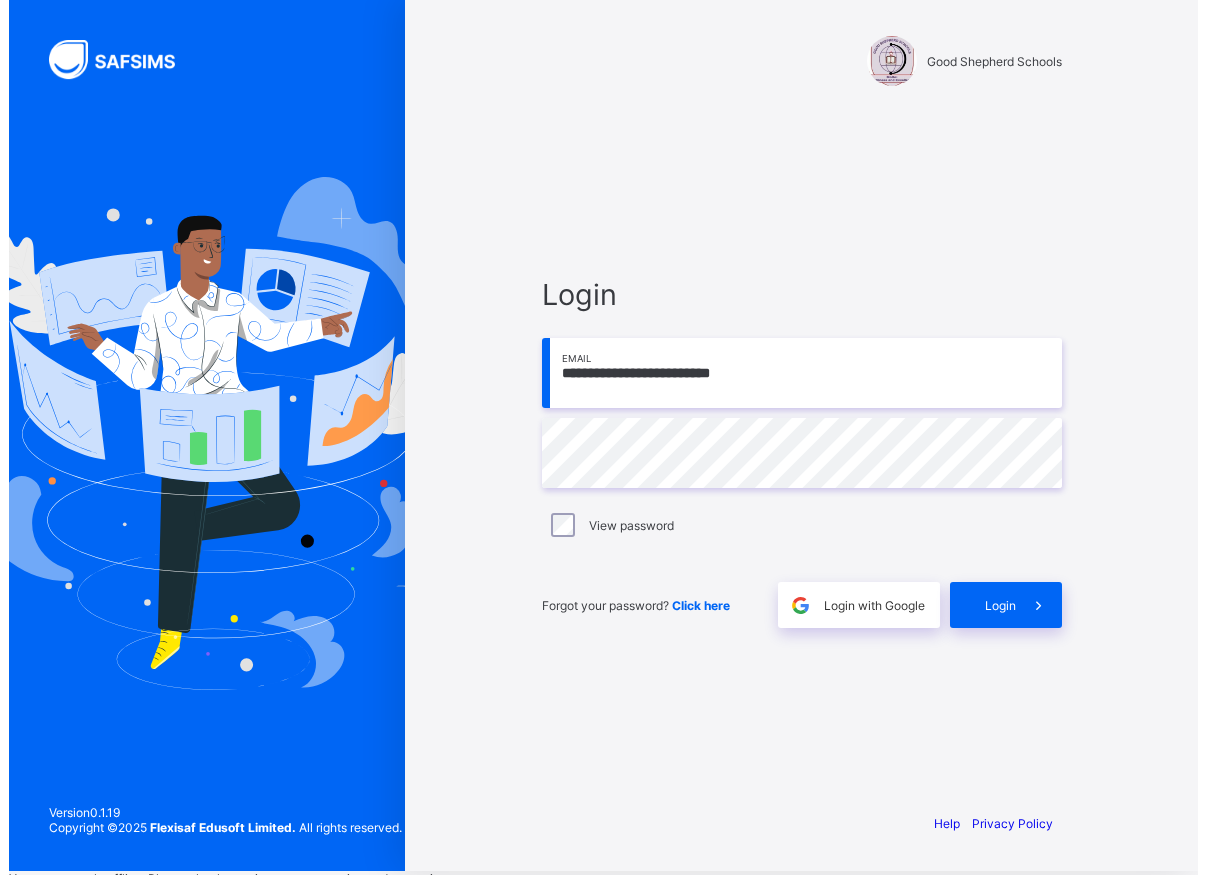 scroll, scrollTop: 0, scrollLeft: 0, axis: both 